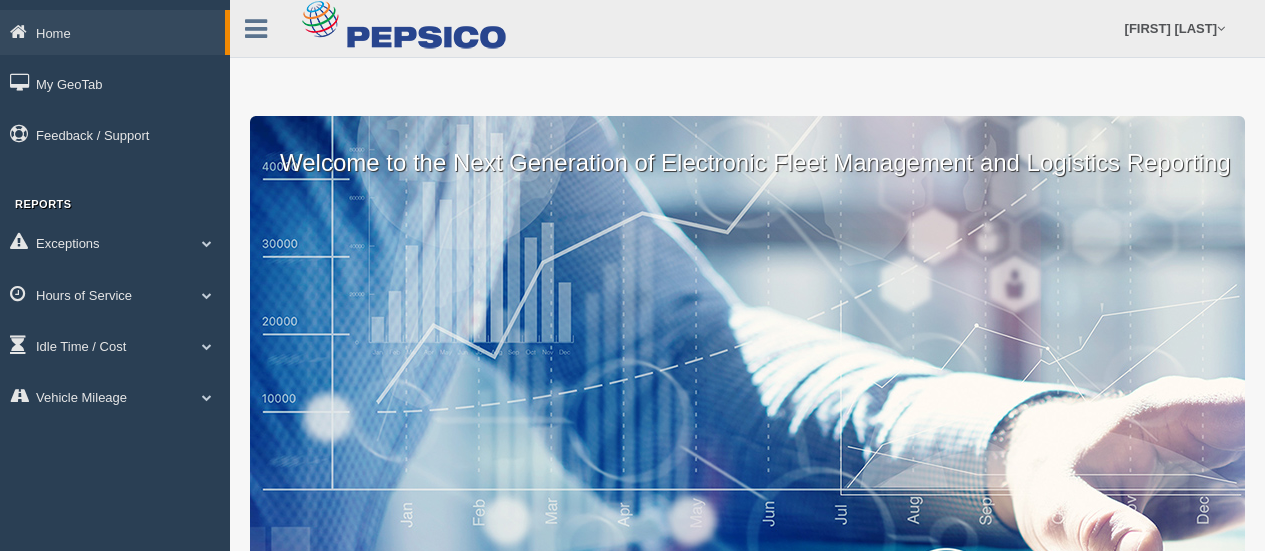 scroll, scrollTop: 0, scrollLeft: 0, axis: both 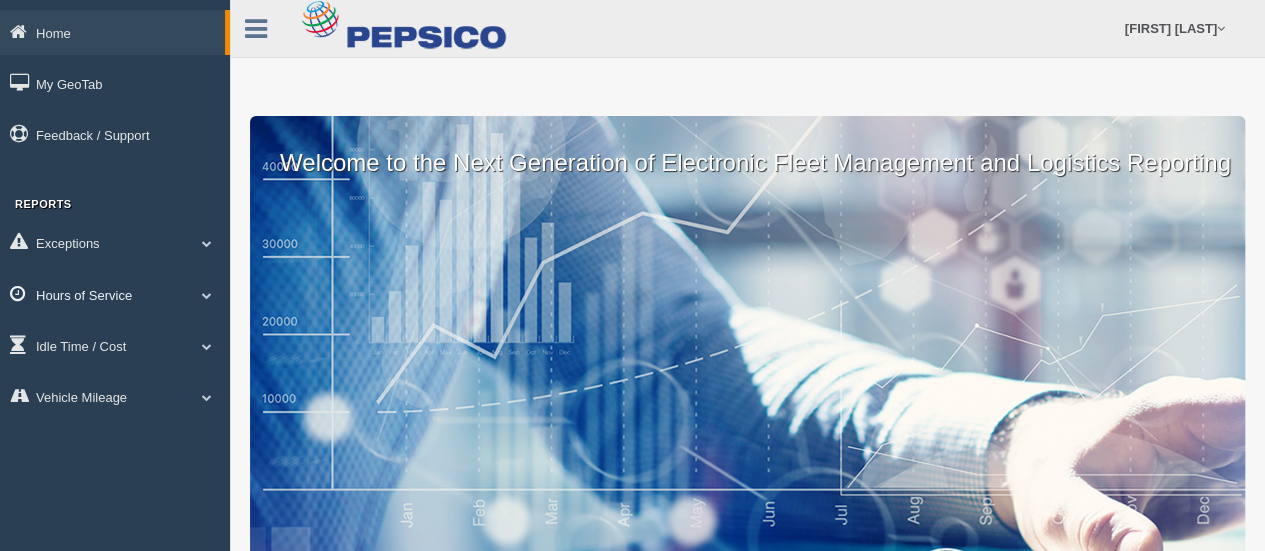 click at bounding box center (207, 295) 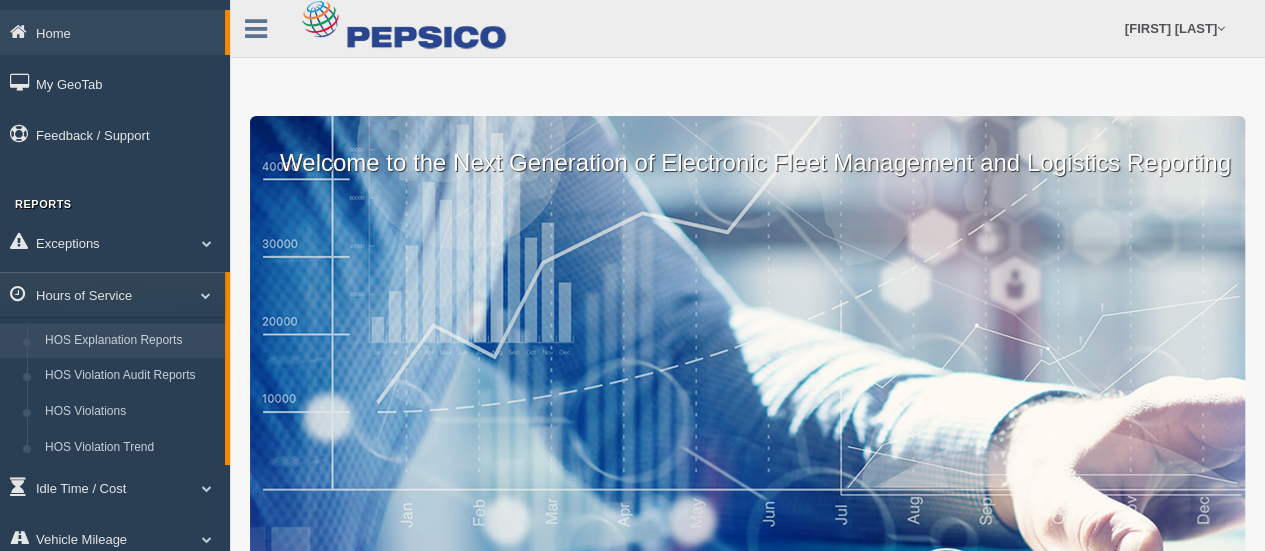 click on "HOS Explanation Reports" at bounding box center (130, 341) 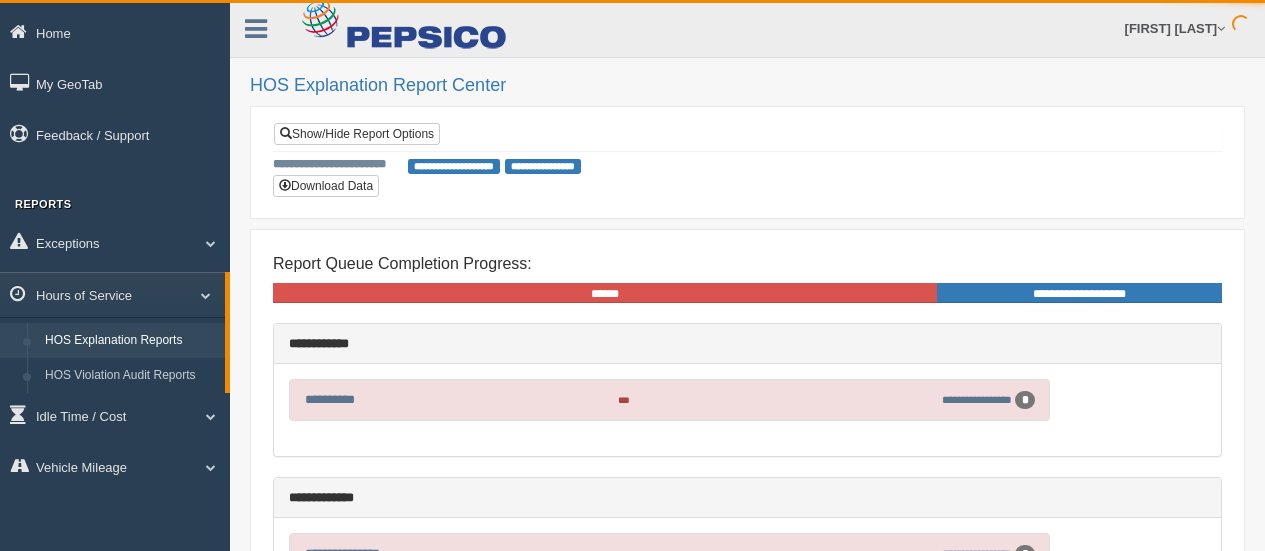 scroll, scrollTop: 0, scrollLeft: 0, axis: both 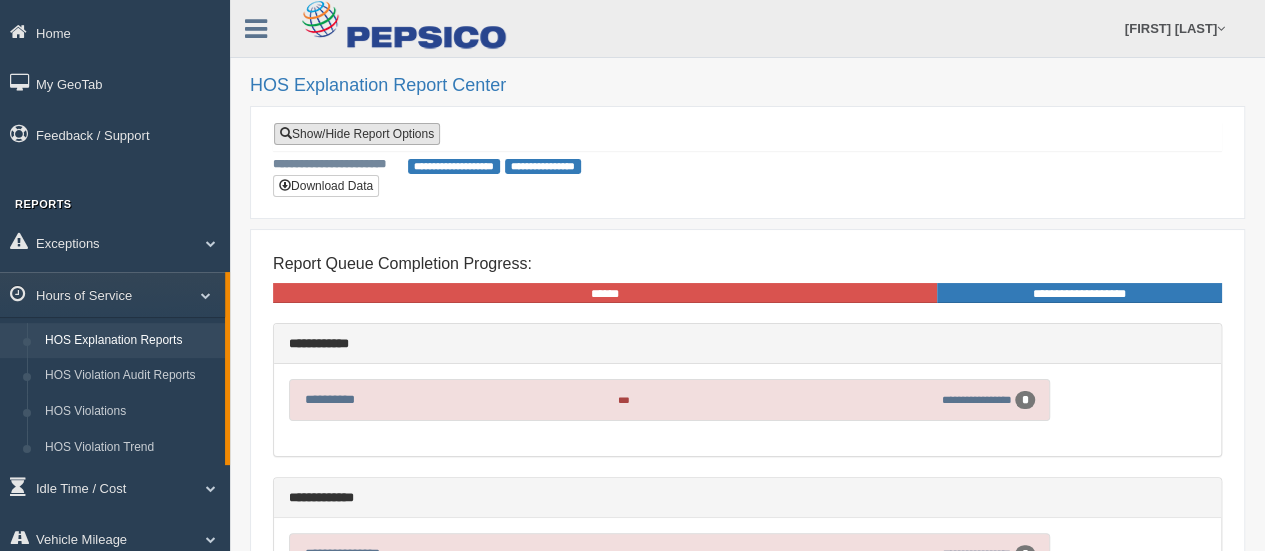 click on "Show/Hide Report Options" at bounding box center (357, 134) 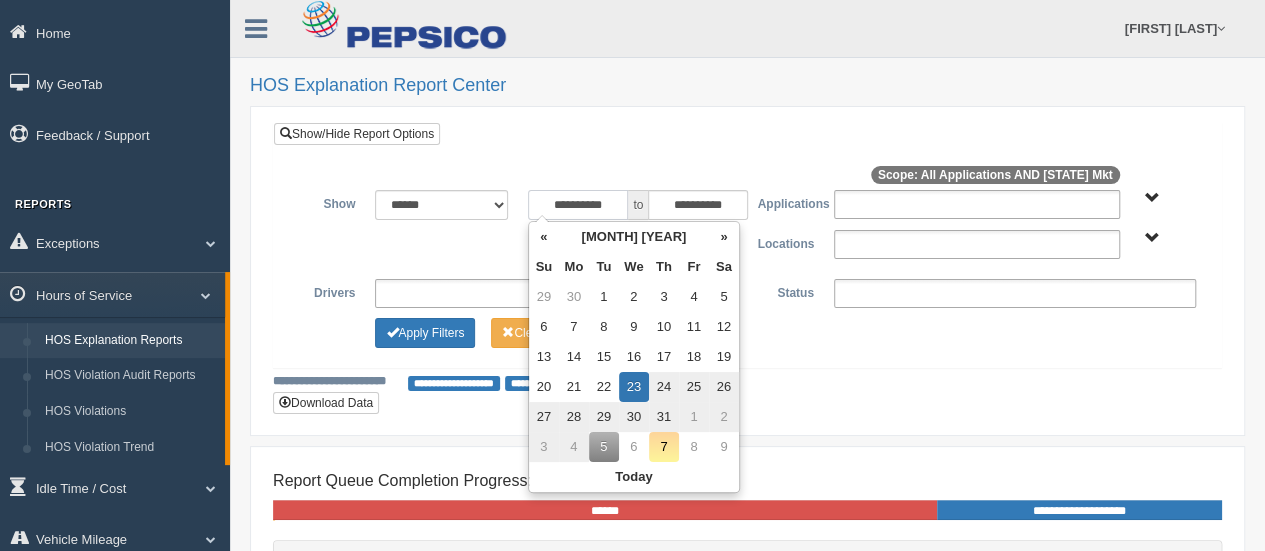 click on "**********" at bounding box center [578, 205] 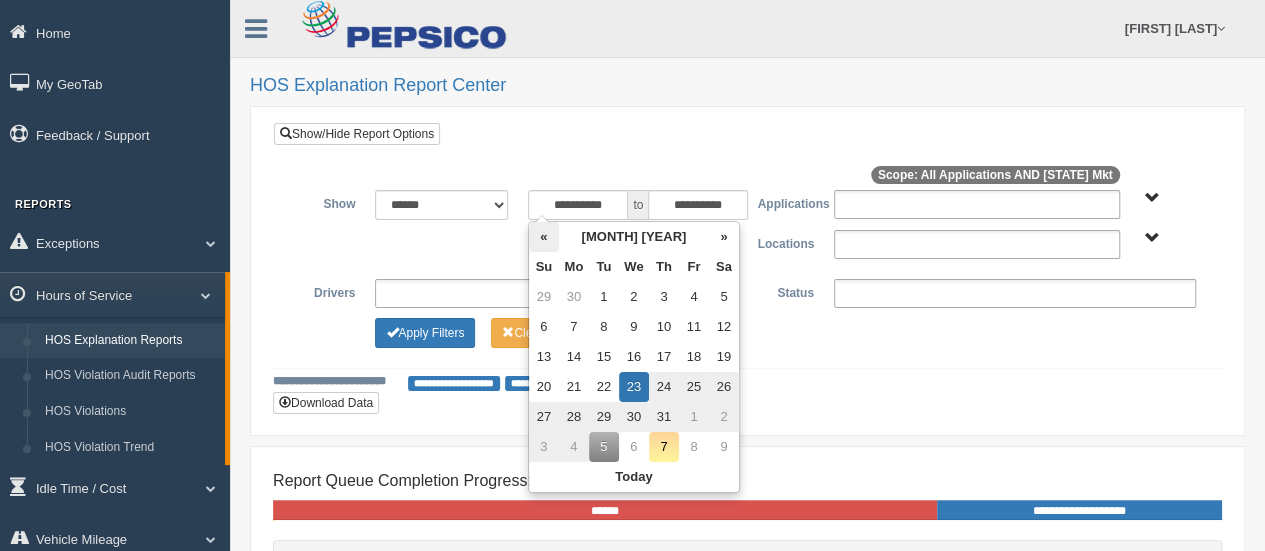 click on "«" at bounding box center [544, 237] 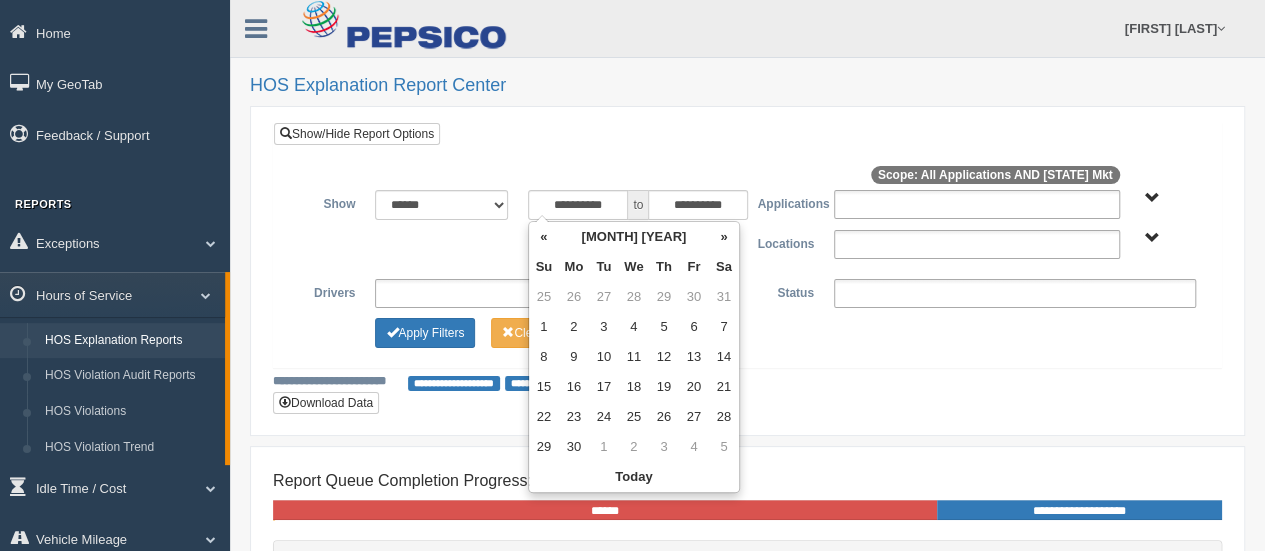 click on "«" at bounding box center (544, 237) 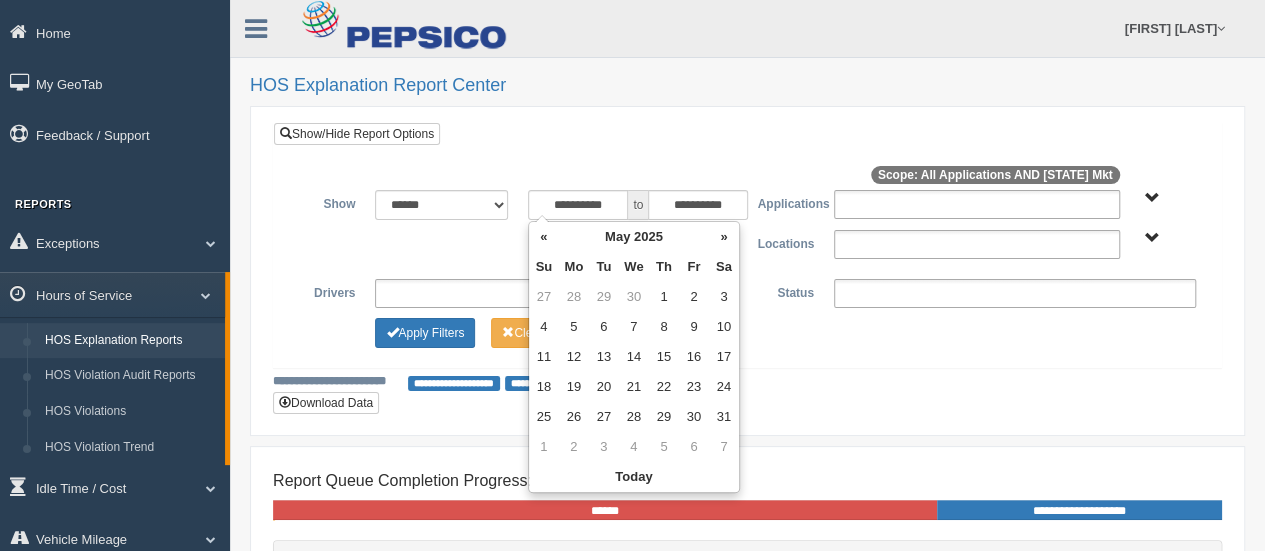 click on "«" at bounding box center [544, 237] 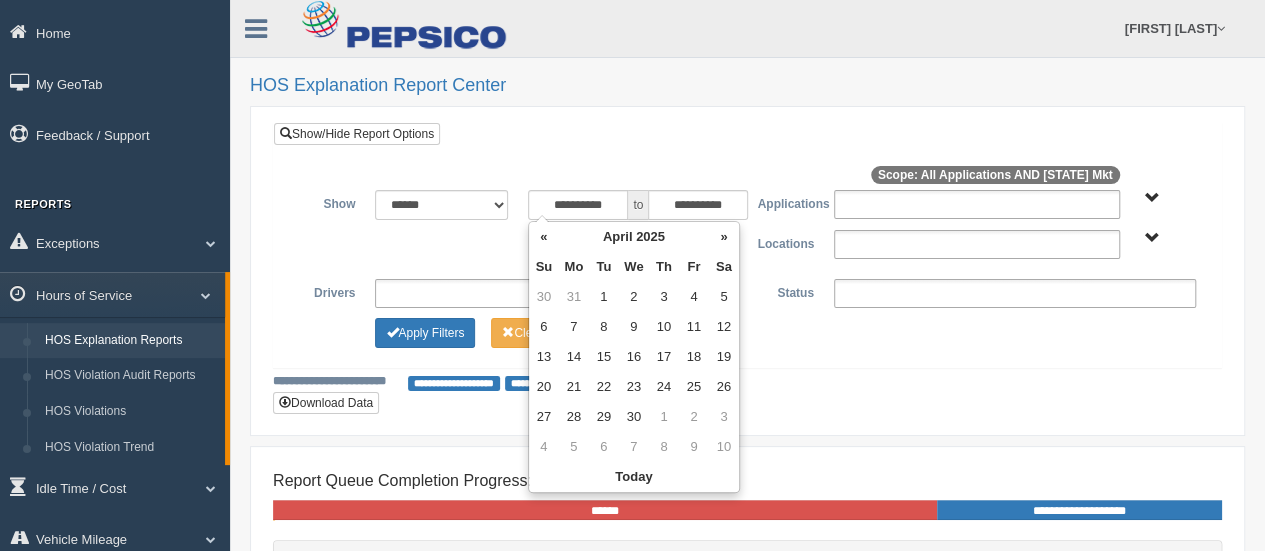 click on "«" at bounding box center (544, 237) 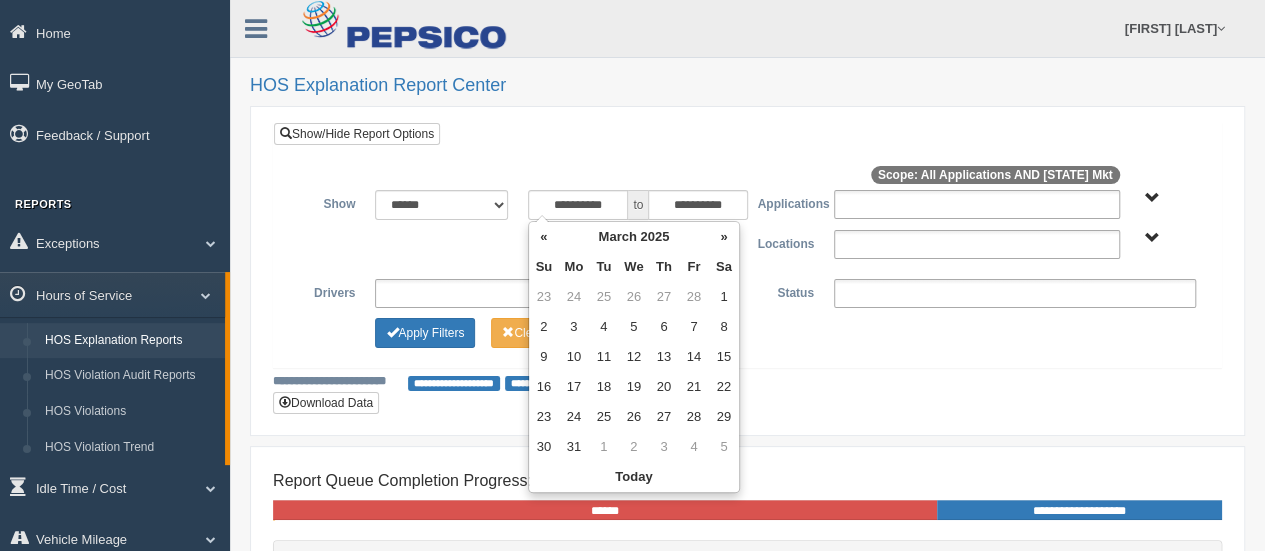 click on "«" at bounding box center (544, 237) 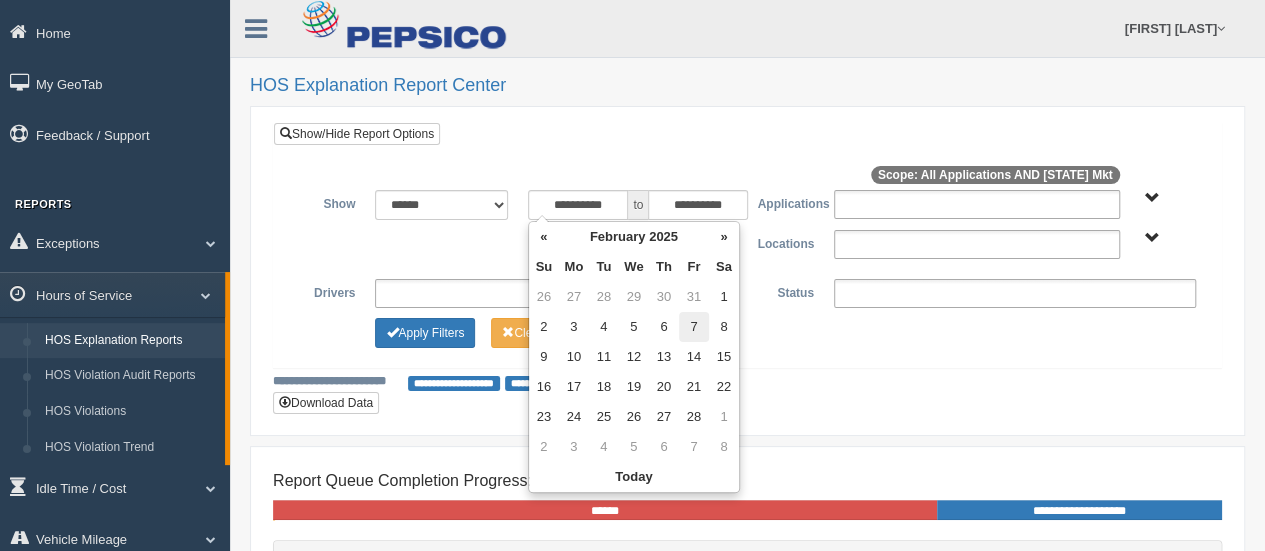 click on "7" at bounding box center (694, 327) 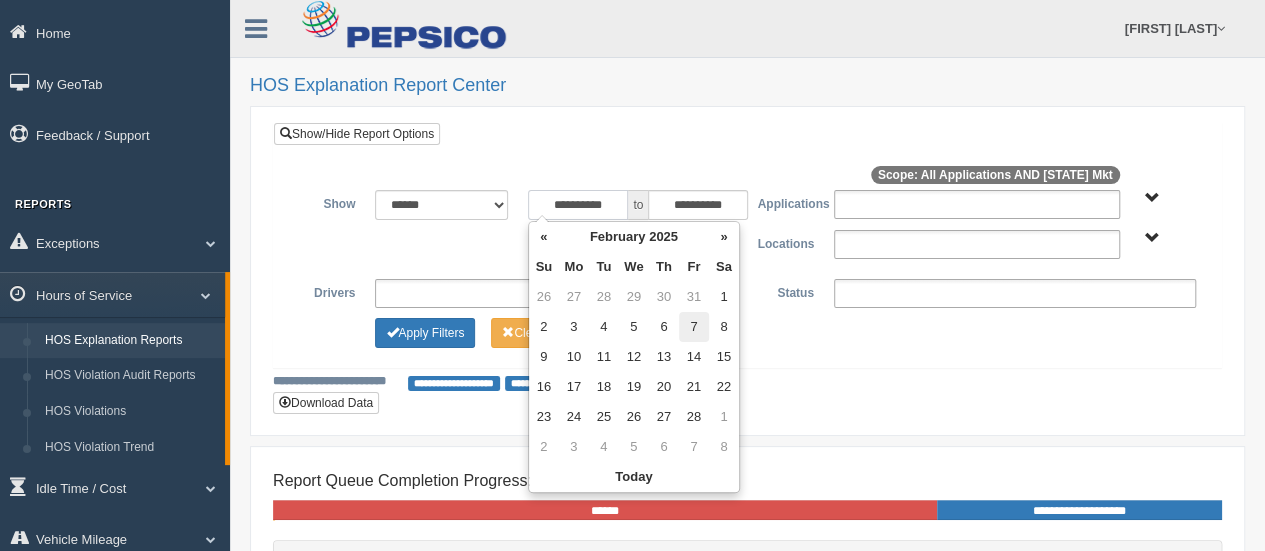 type on "**********" 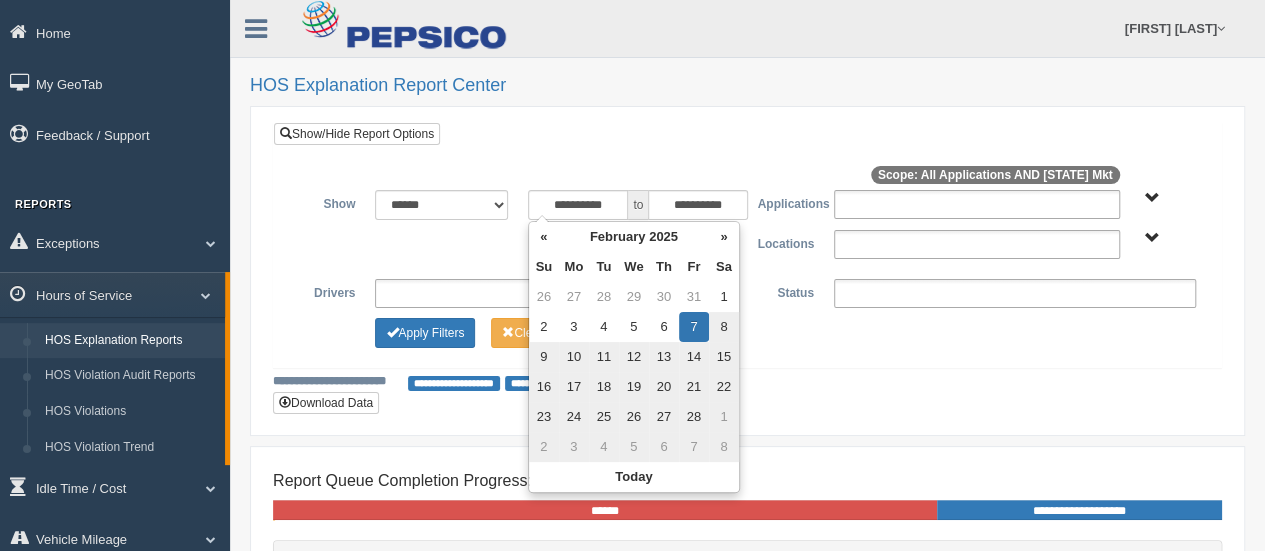click on "**********" at bounding box center (747, 382) 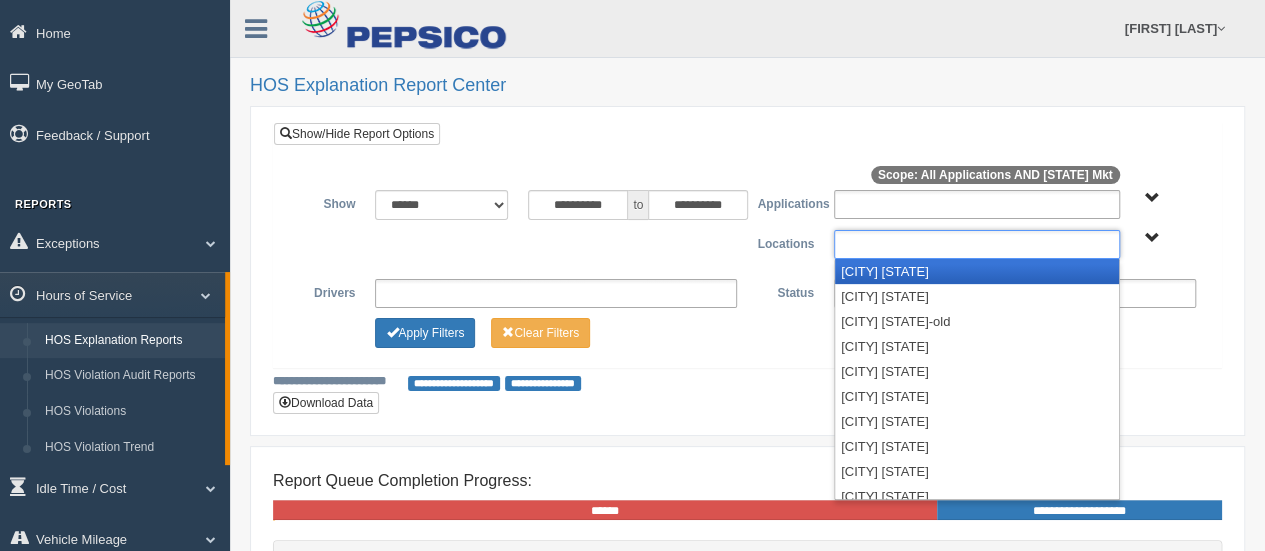 click at bounding box center [977, 244] 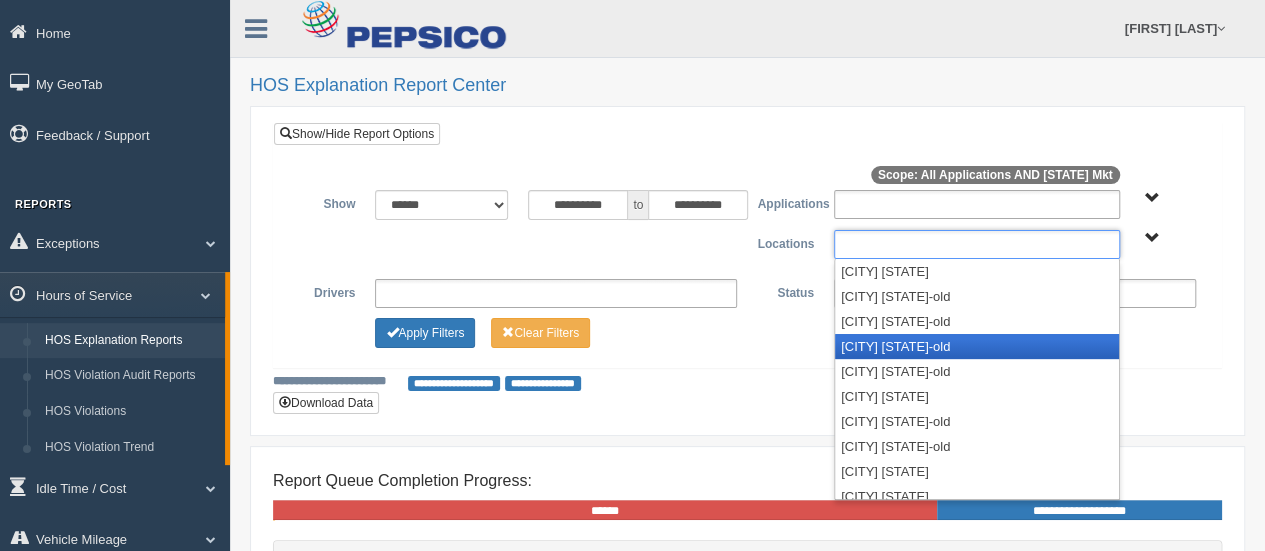 scroll, scrollTop: 200, scrollLeft: 0, axis: vertical 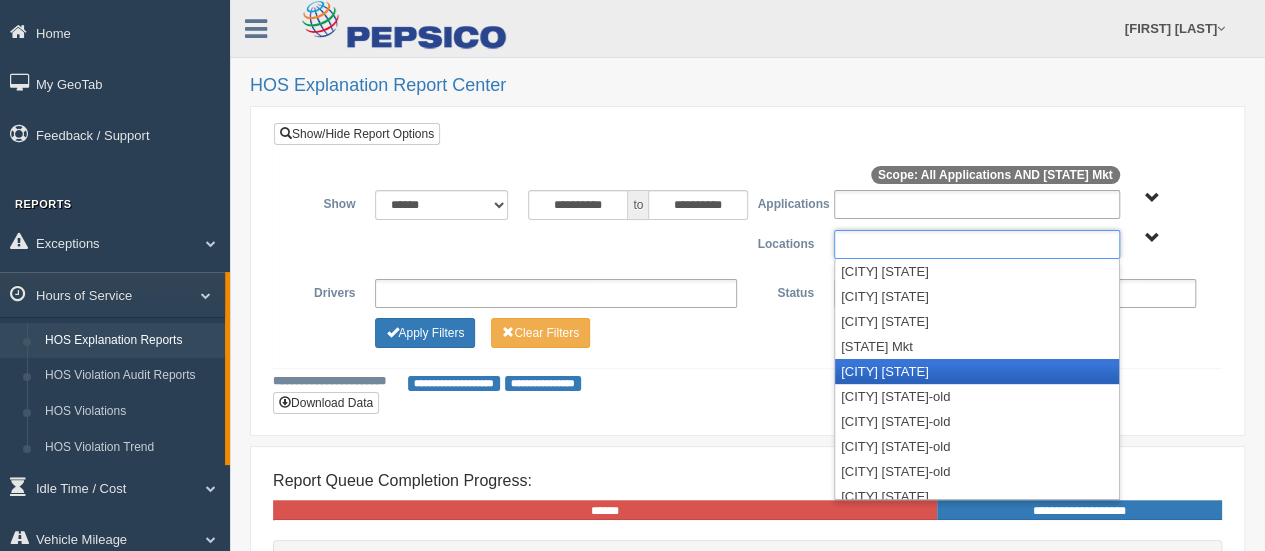 click on "Pittston PA" at bounding box center [977, 371] 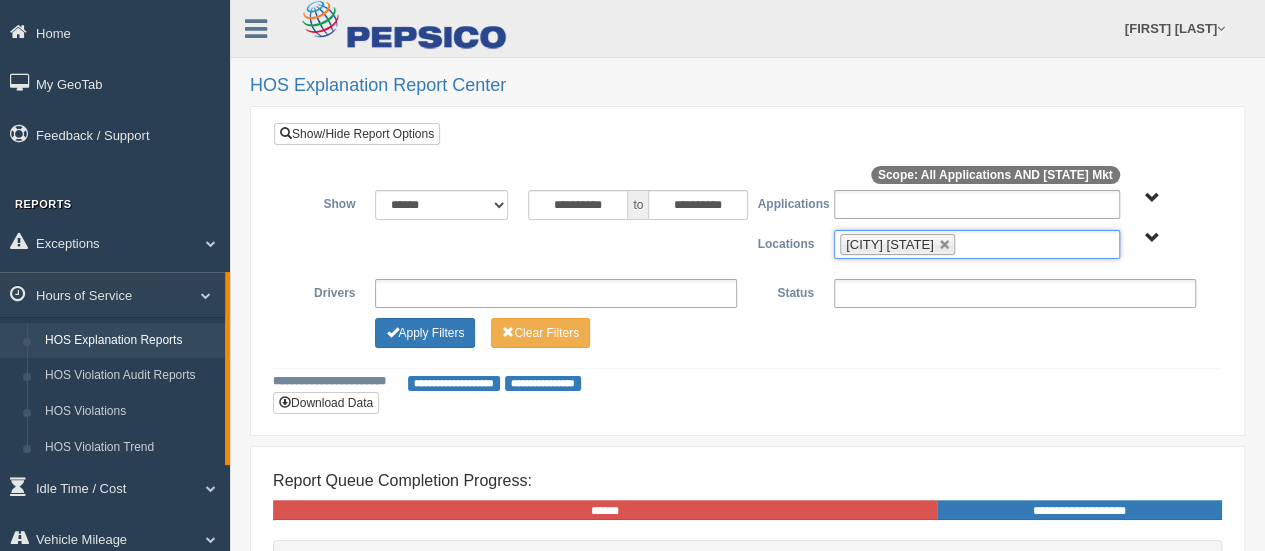click on "**********" at bounding box center (747, 382) 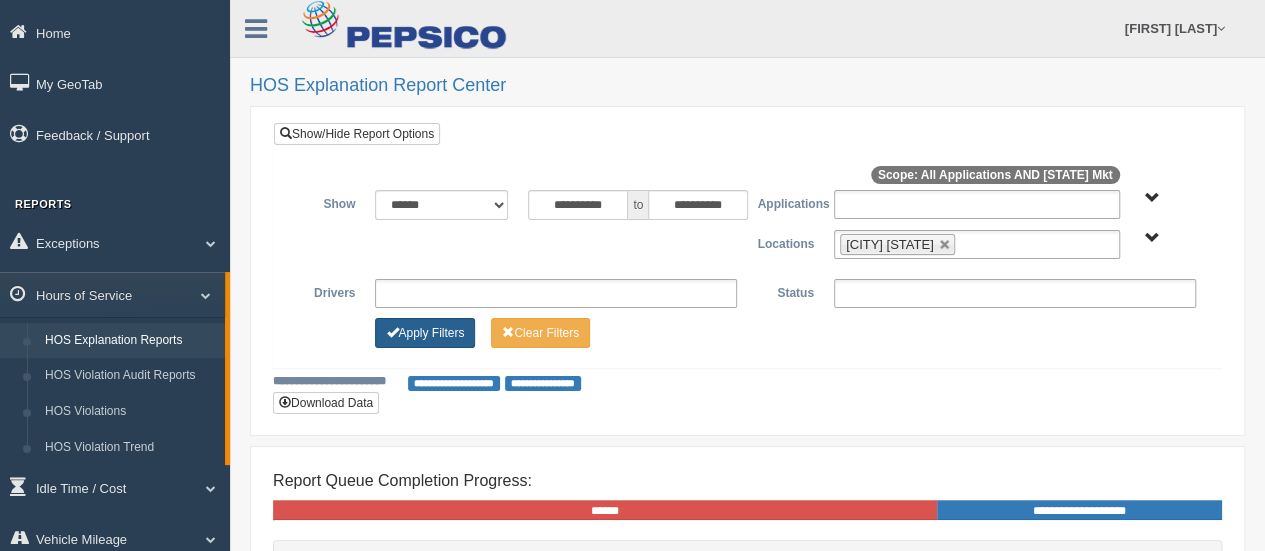 click on "Apply Filters" at bounding box center [425, 333] 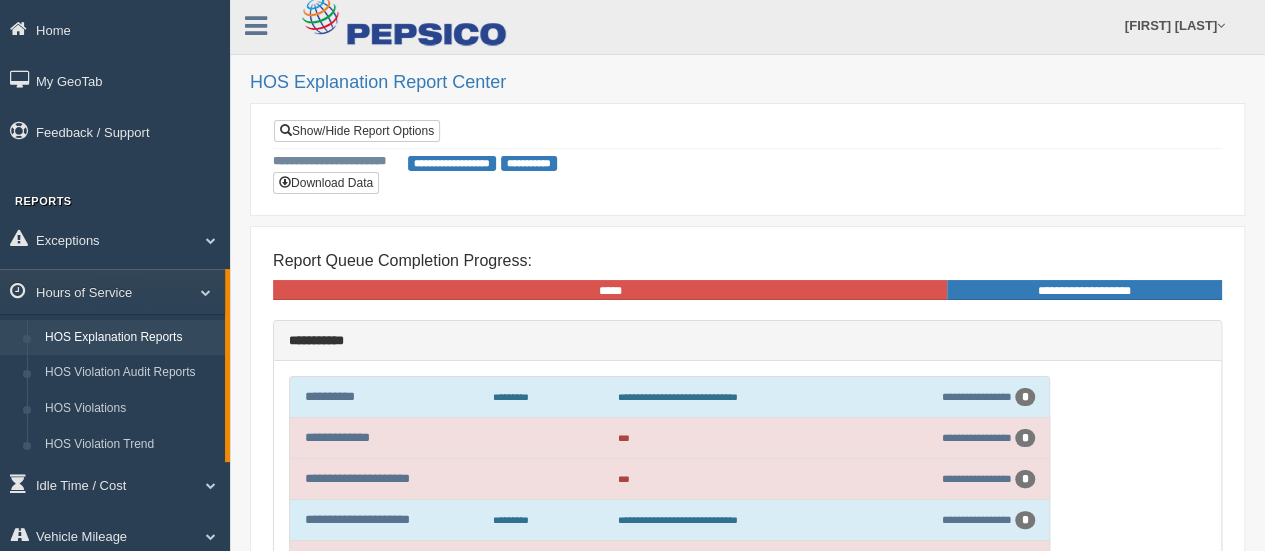 scroll, scrollTop: 0, scrollLeft: 0, axis: both 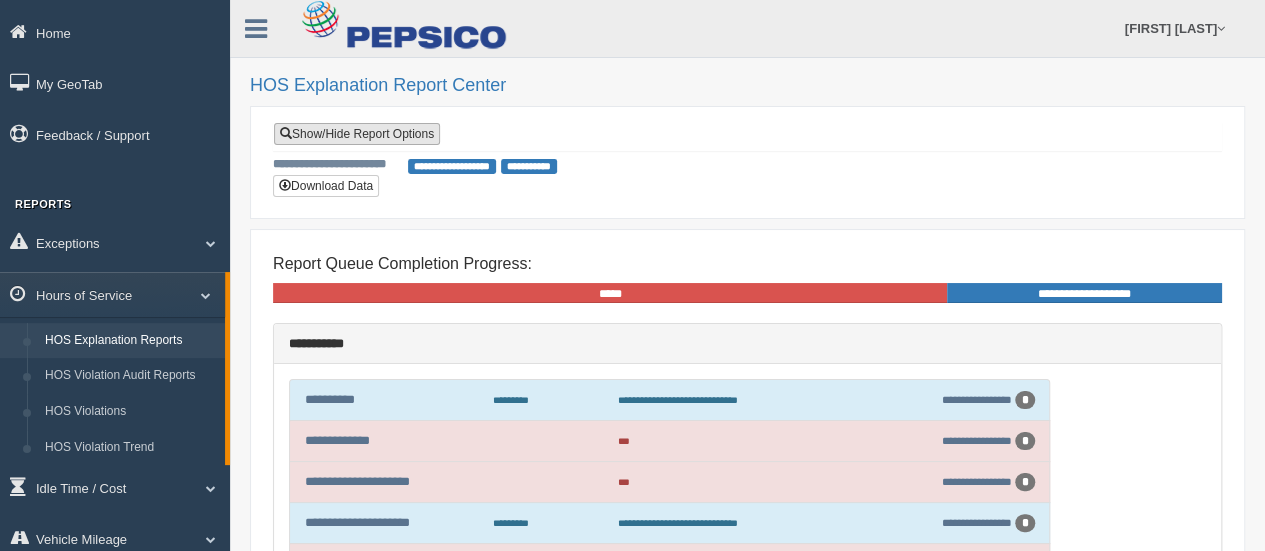 click on "Show/Hide Report Options" at bounding box center (357, 134) 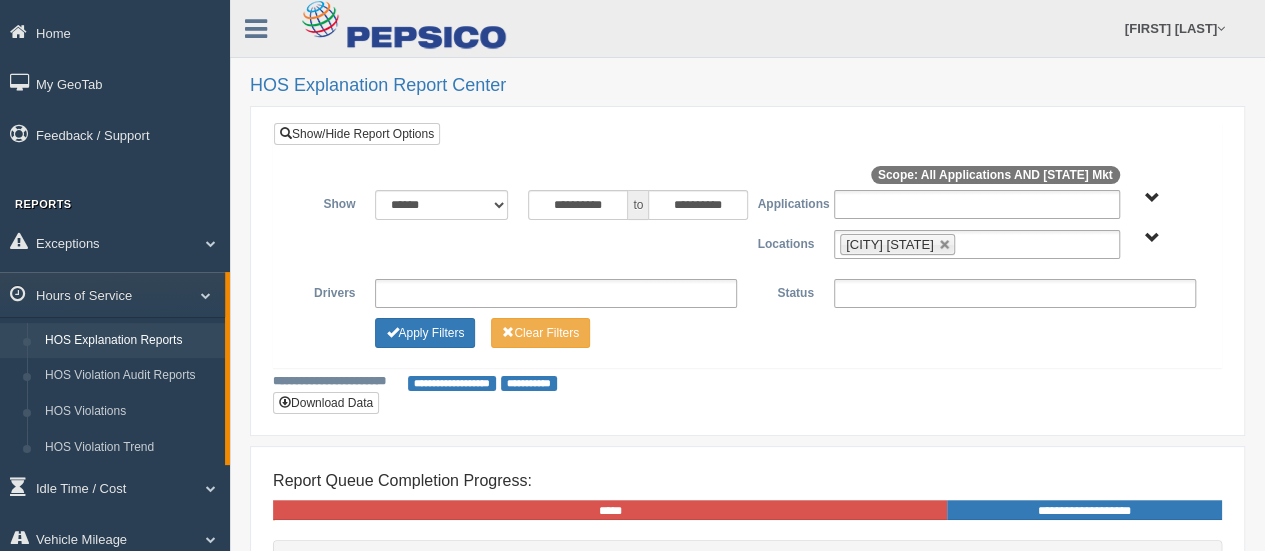 click at bounding box center [1015, 293] 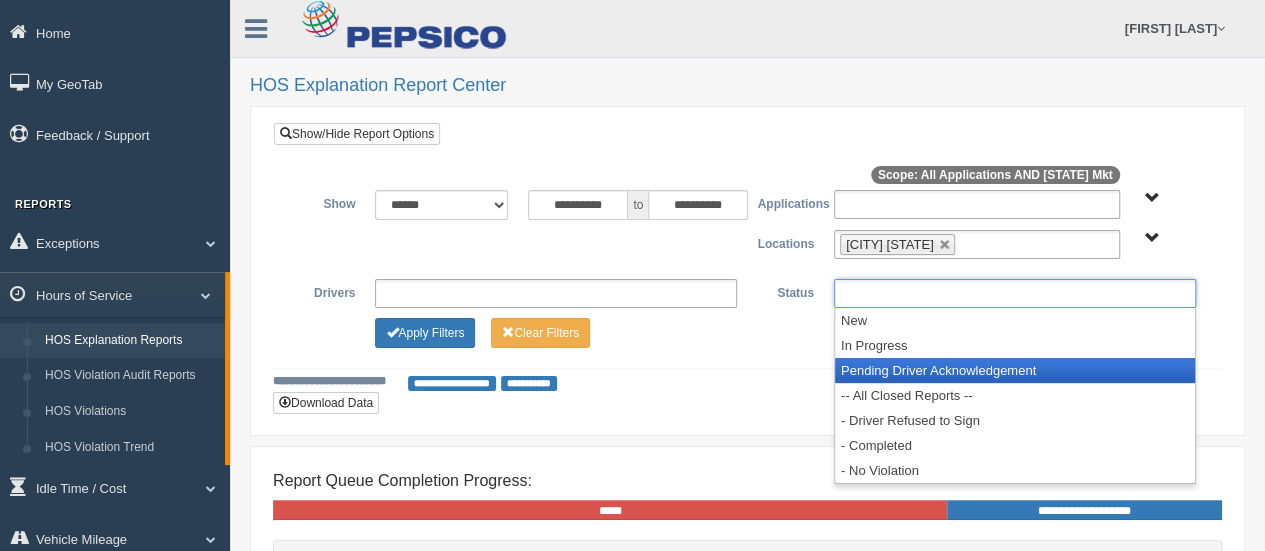 click on "Pending Driver Acknowledgement" at bounding box center (1015, 370) 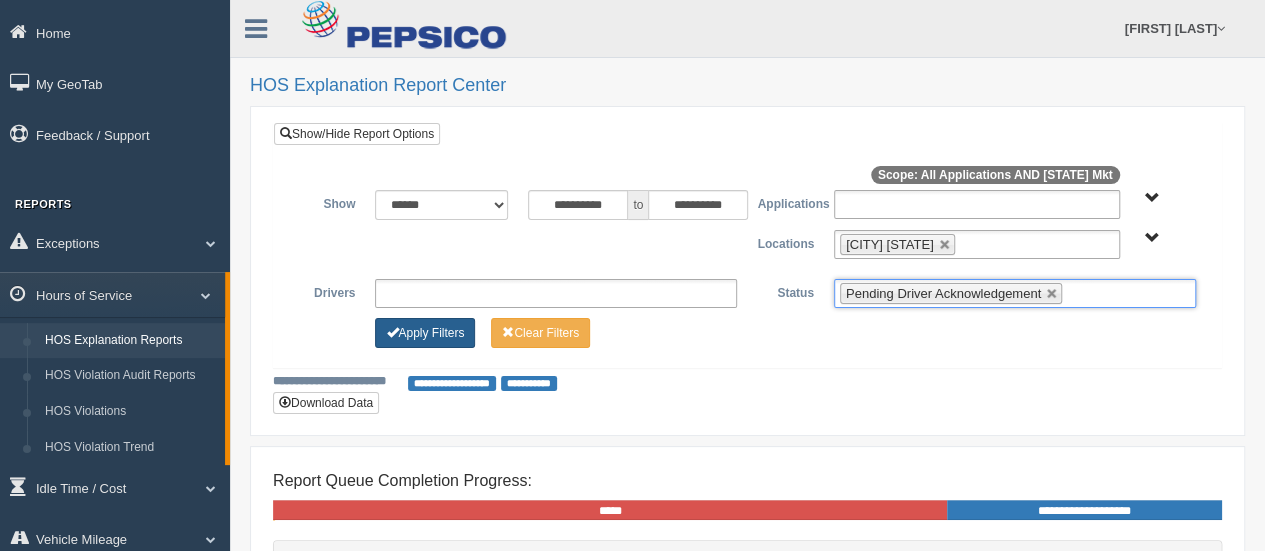 click on "Apply Filters" at bounding box center [425, 333] 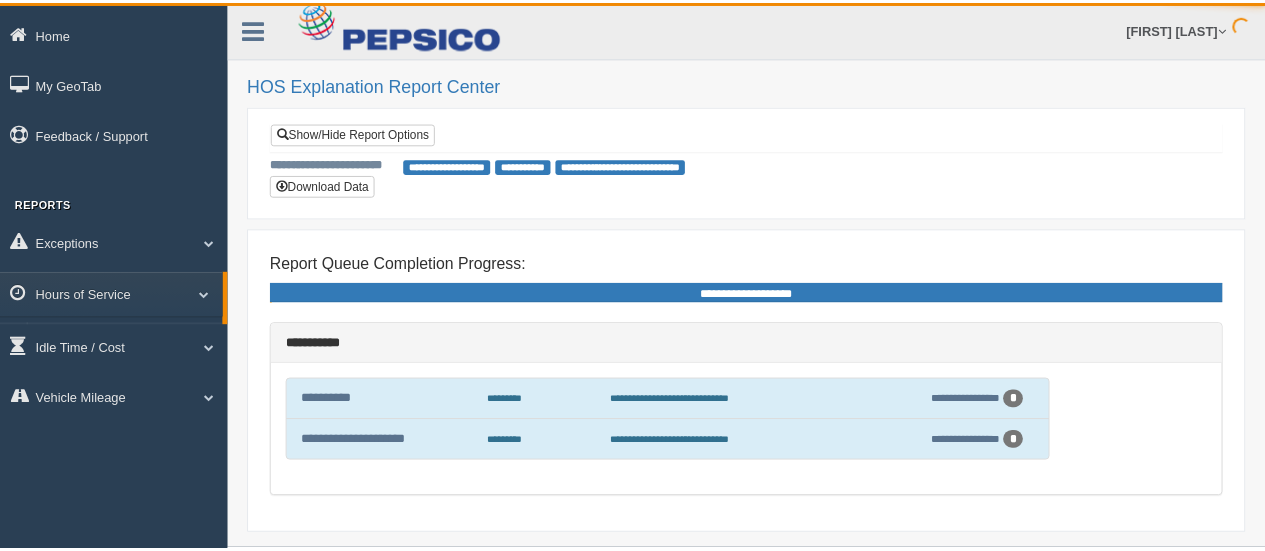 scroll, scrollTop: 0, scrollLeft: 0, axis: both 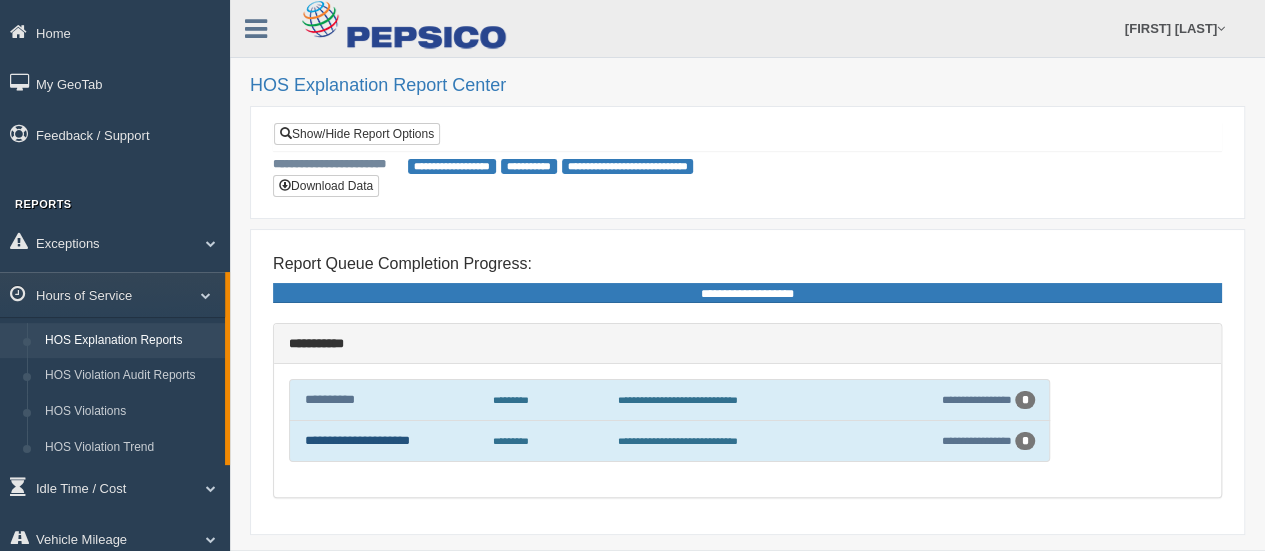 click on "**********" at bounding box center (357, 440) 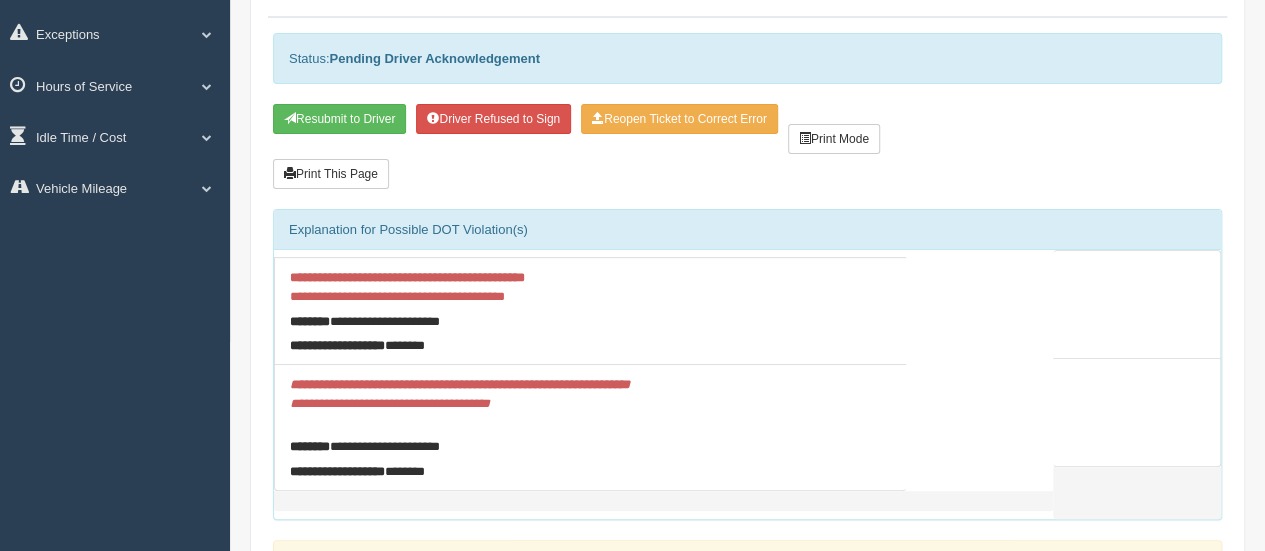 scroll, scrollTop: 0, scrollLeft: 0, axis: both 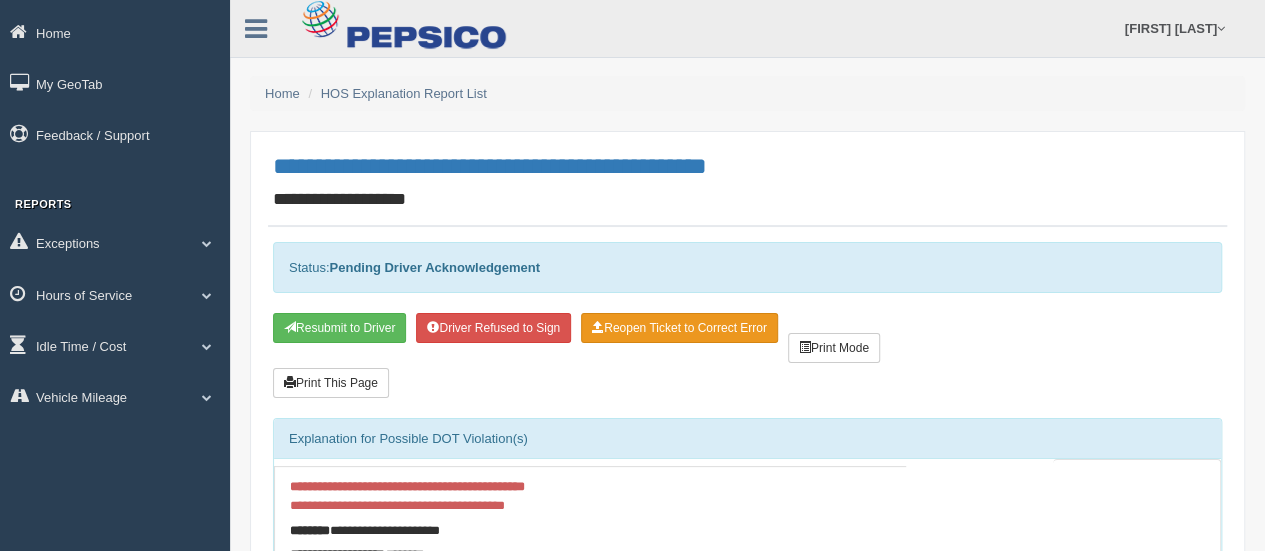 click on "Reopen Ticket to Correct Error" at bounding box center [679, 328] 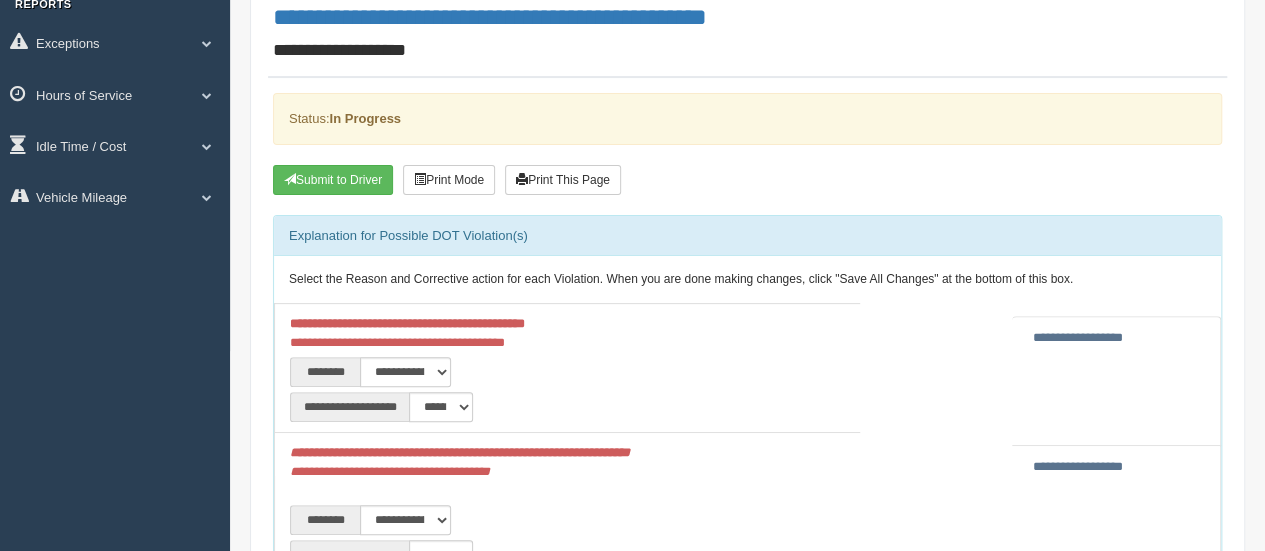 scroll, scrollTop: 300, scrollLeft: 0, axis: vertical 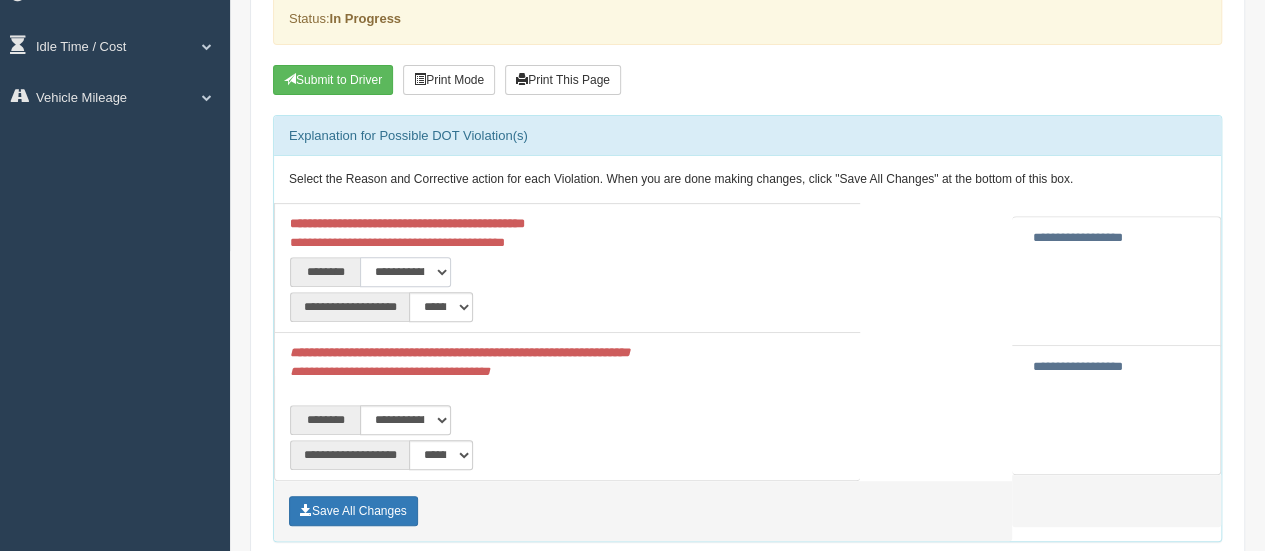 click on "**********" at bounding box center (405, 272) 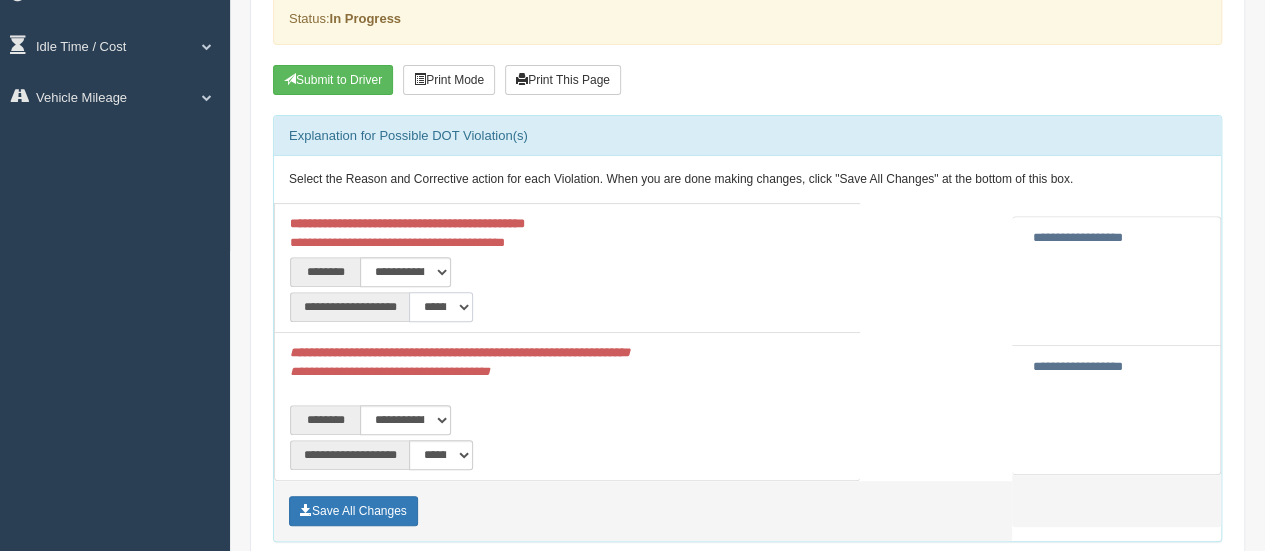 click on "**********" at bounding box center [441, 307] 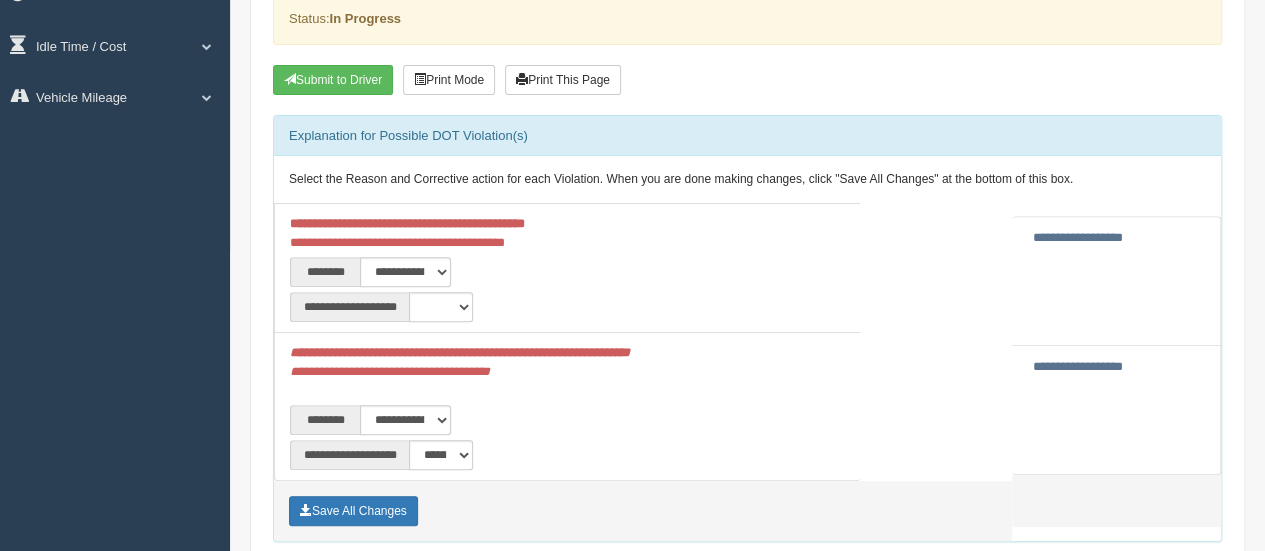 click on "**********" at bounding box center [424, 307] 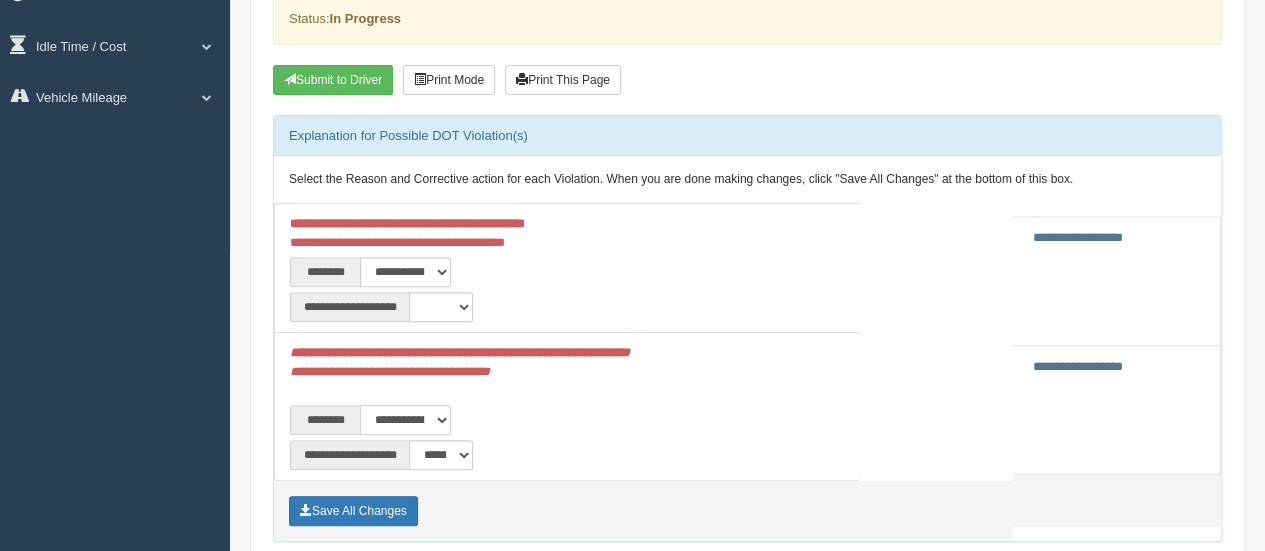 click on "**********" at bounding box center [405, 420] 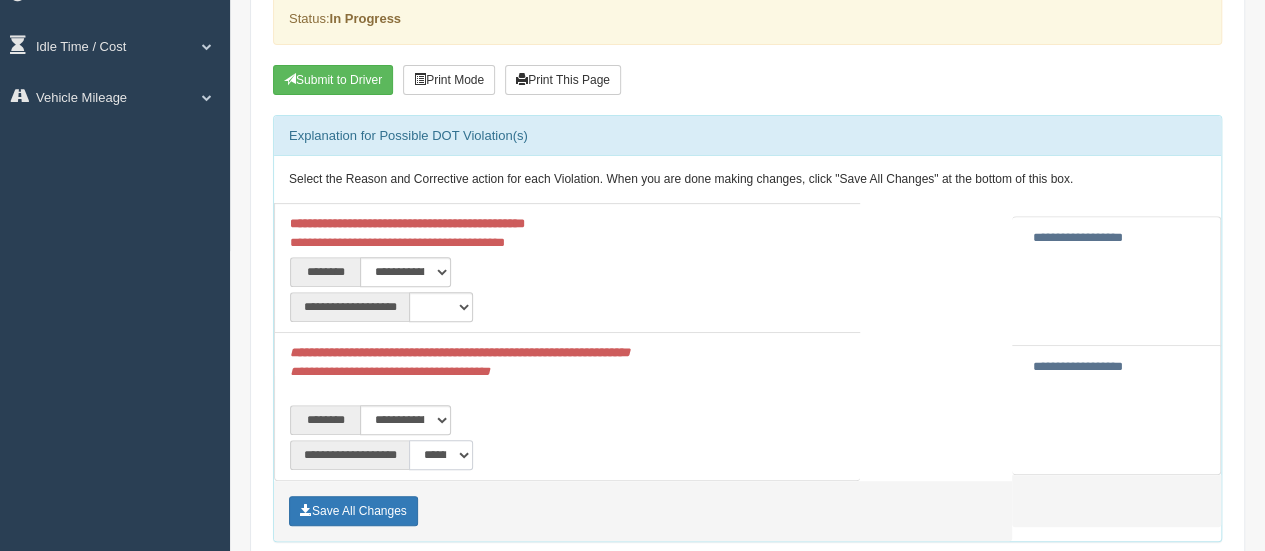click on "**********" at bounding box center [441, 455] 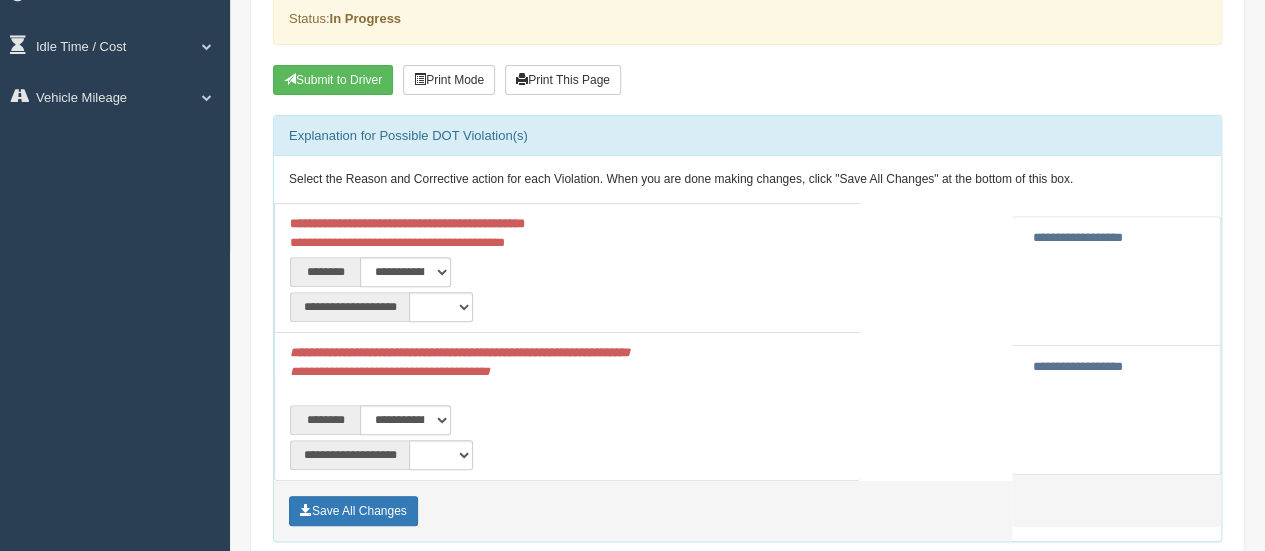 click on "Save All Changes" at bounding box center (643, 511) 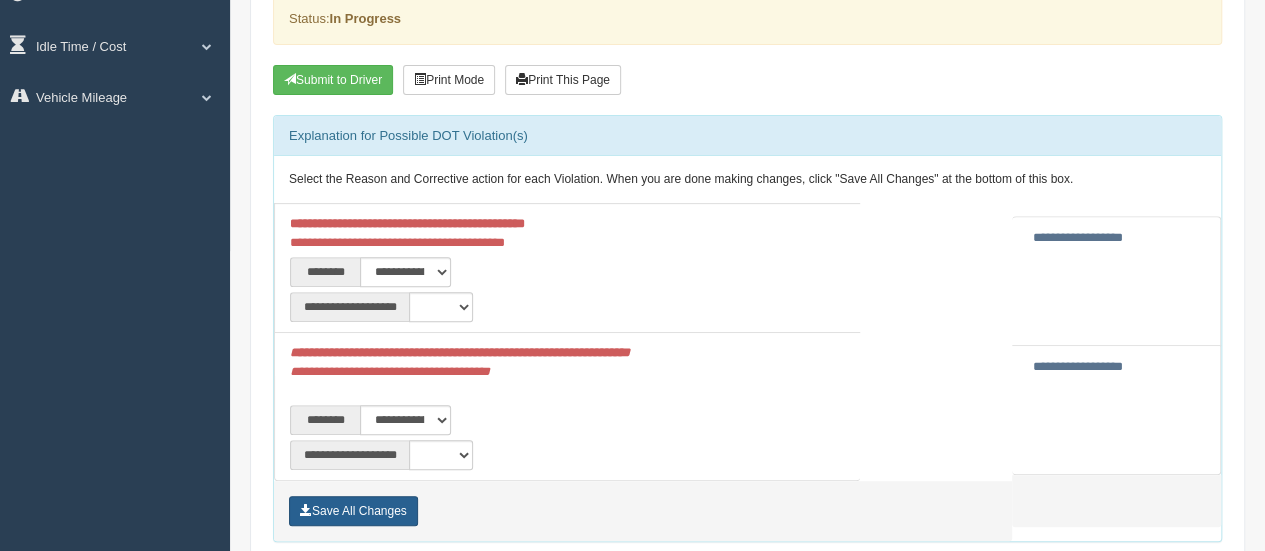 click on "Save All Changes" at bounding box center [353, 511] 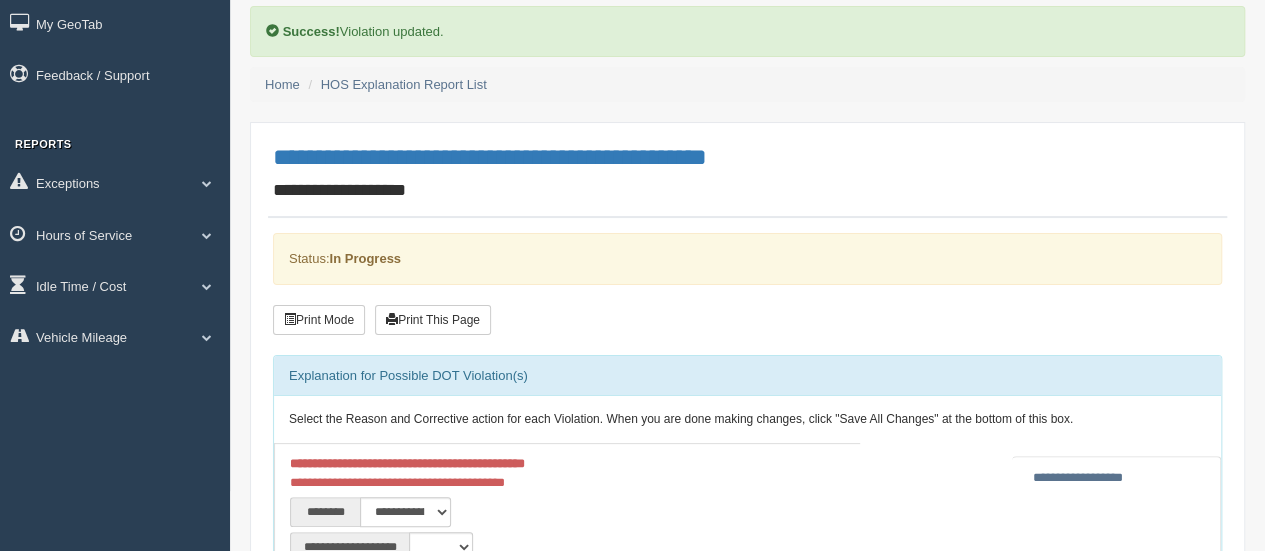 scroll, scrollTop: 0, scrollLeft: 0, axis: both 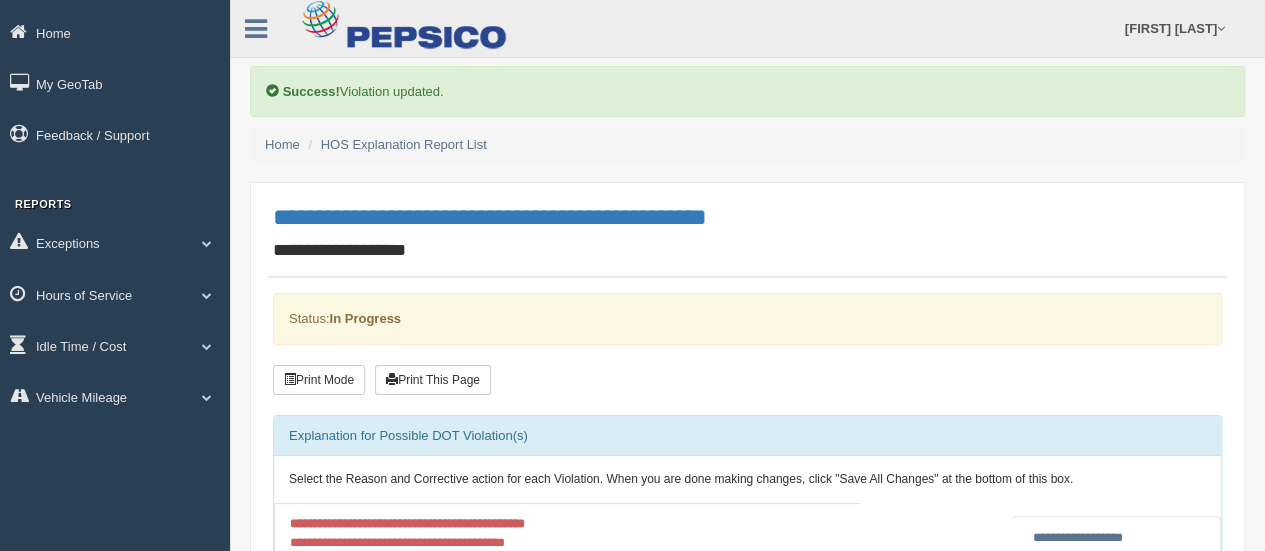 click on "**********" at bounding box center [747, 1032] 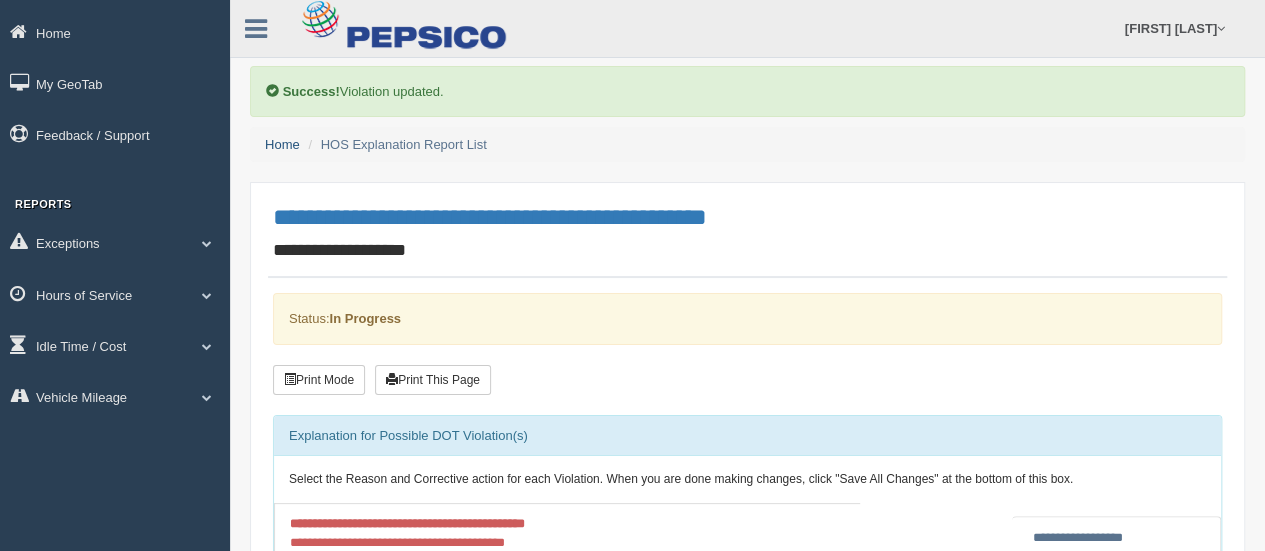 click on "Home" at bounding box center (282, 144) 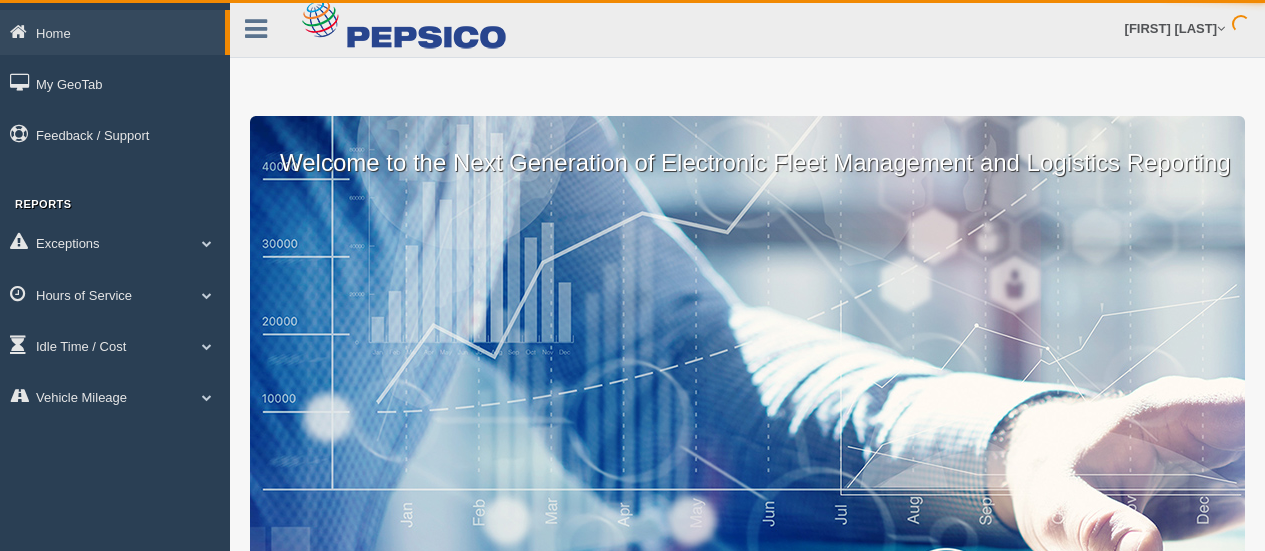 scroll, scrollTop: 0, scrollLeft: 0, axis: both 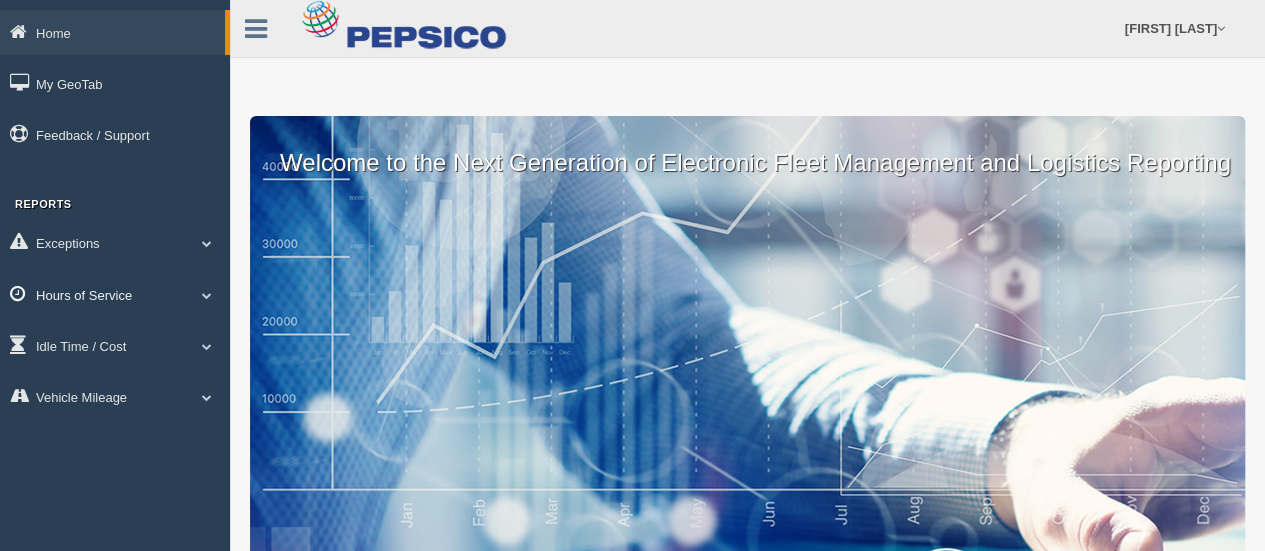 click on "Hours of Service" at bounding box center [115, 294] 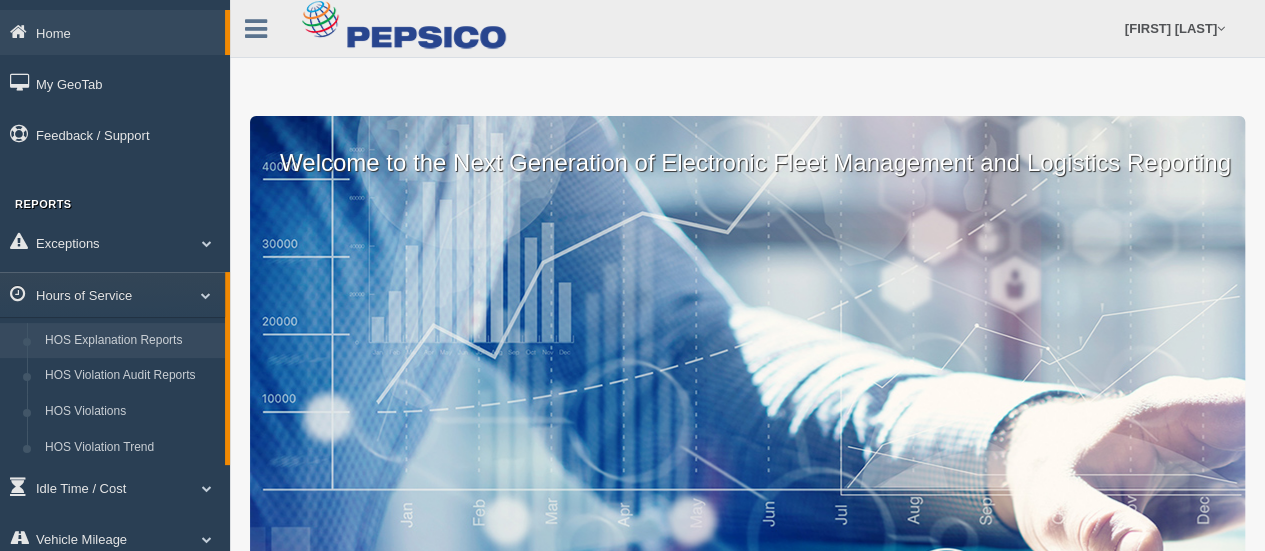 click on "HOS Explanation Reports" at bounding box center [130, 341] 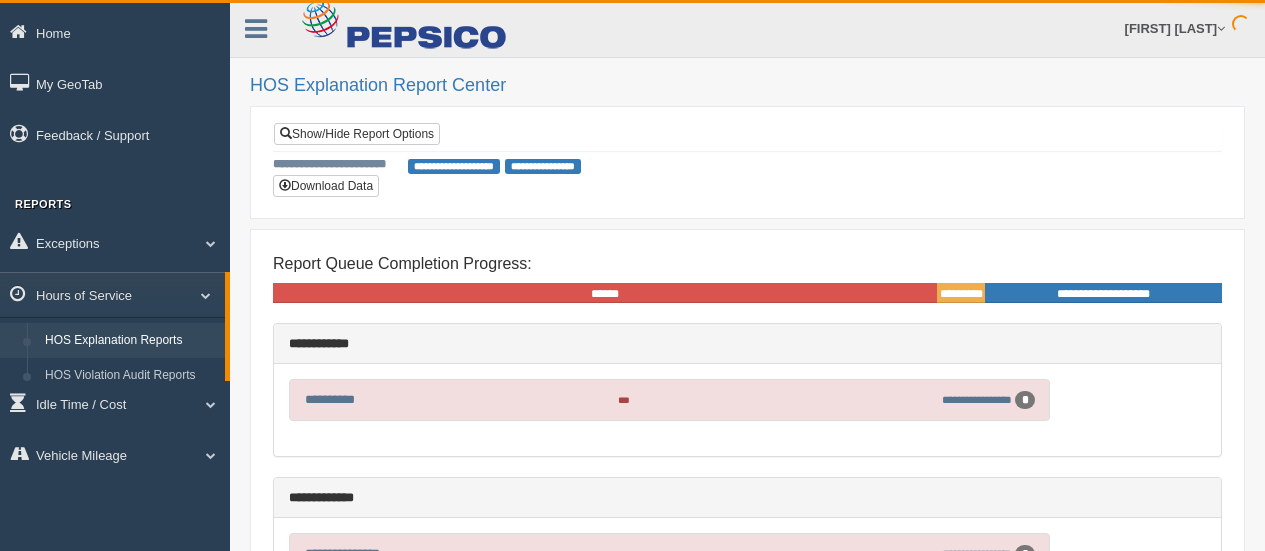 scroll, scrollTop: 0, scrollLeft: 0, axis: both 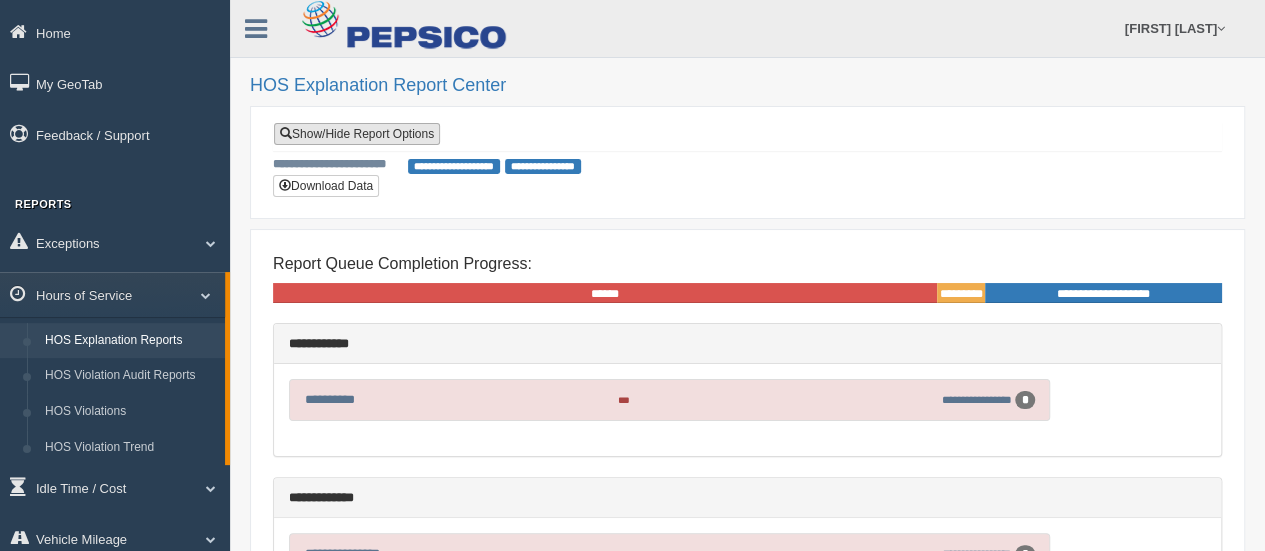 click on "Show/Hide Report Options" at bounding box center [357, 134] 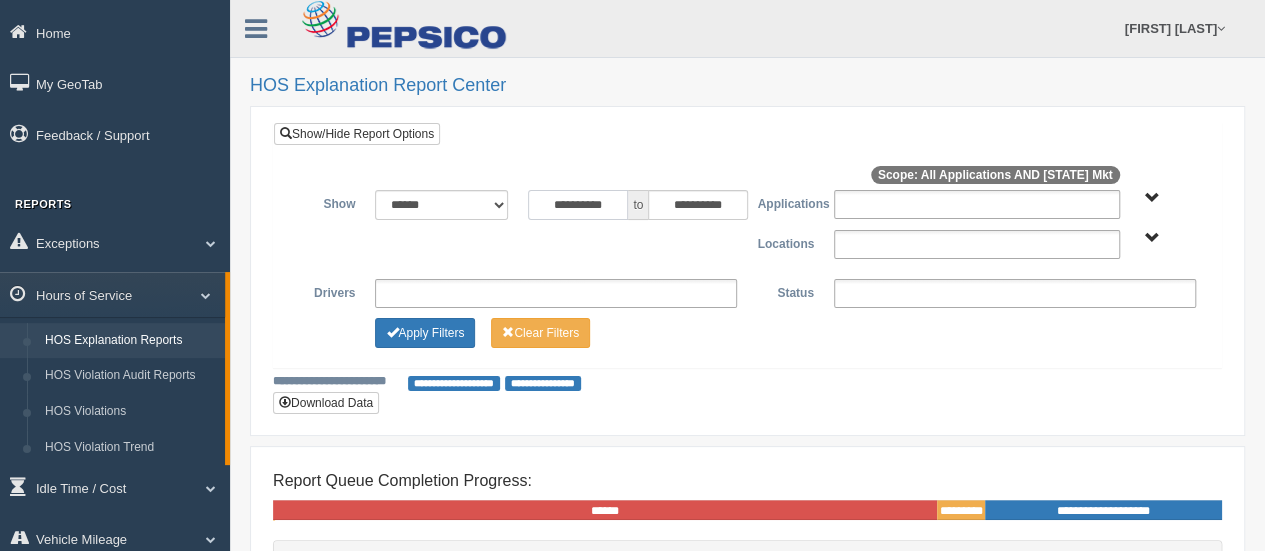click on "**********" at bounding box center [578, 205] 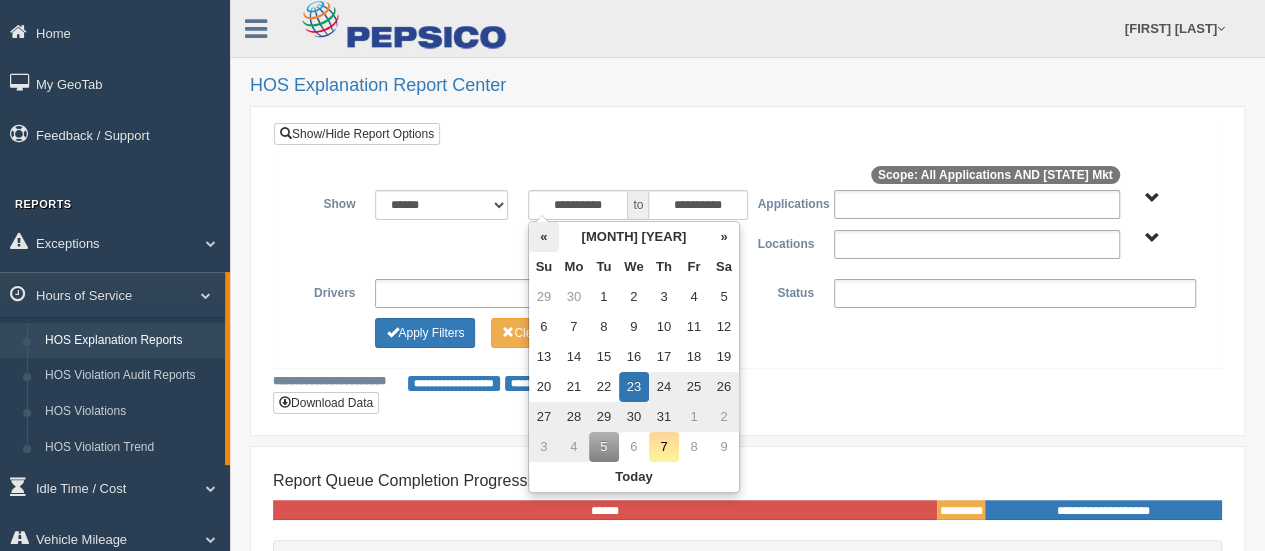 click on "«" at bounding box center (544, 237) 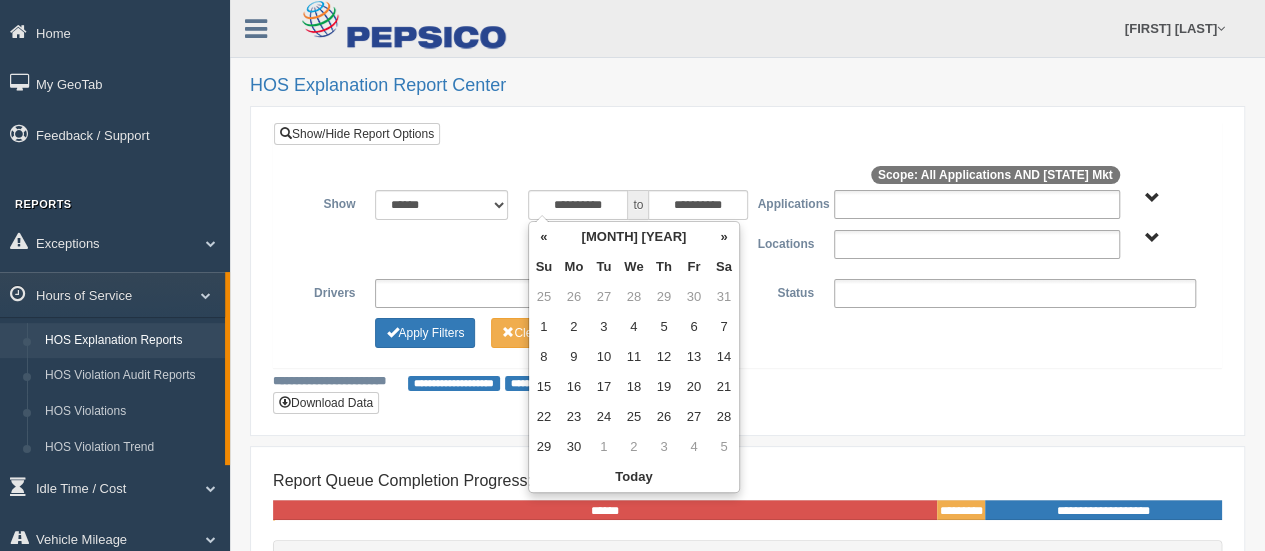 click on "«" at bounding box center [544, 237] 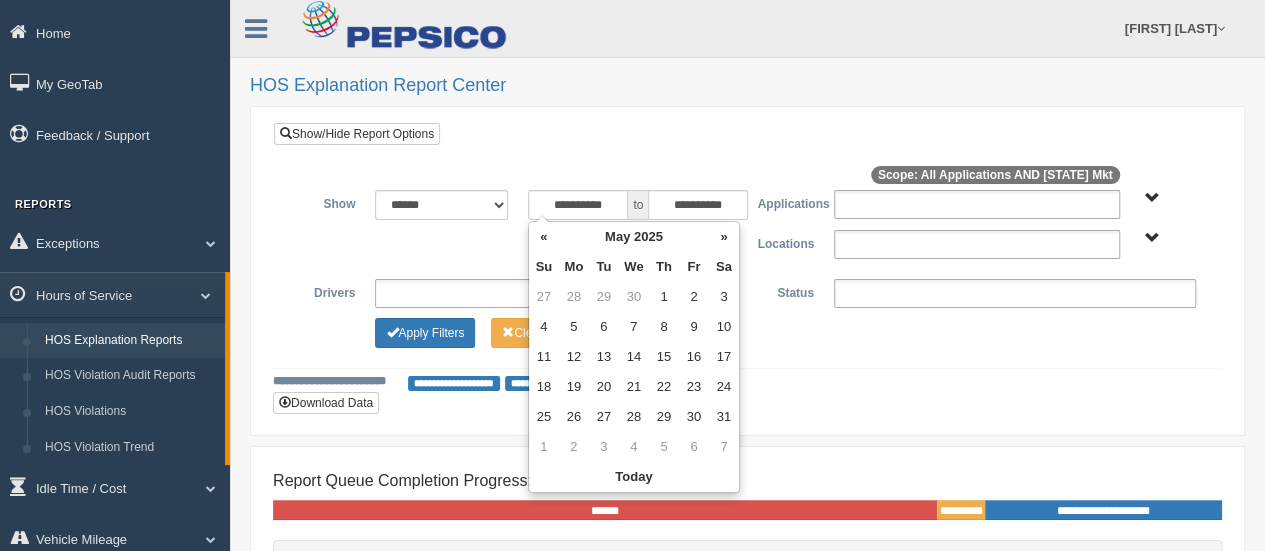 click on "«" at bounding box center [544, 237] 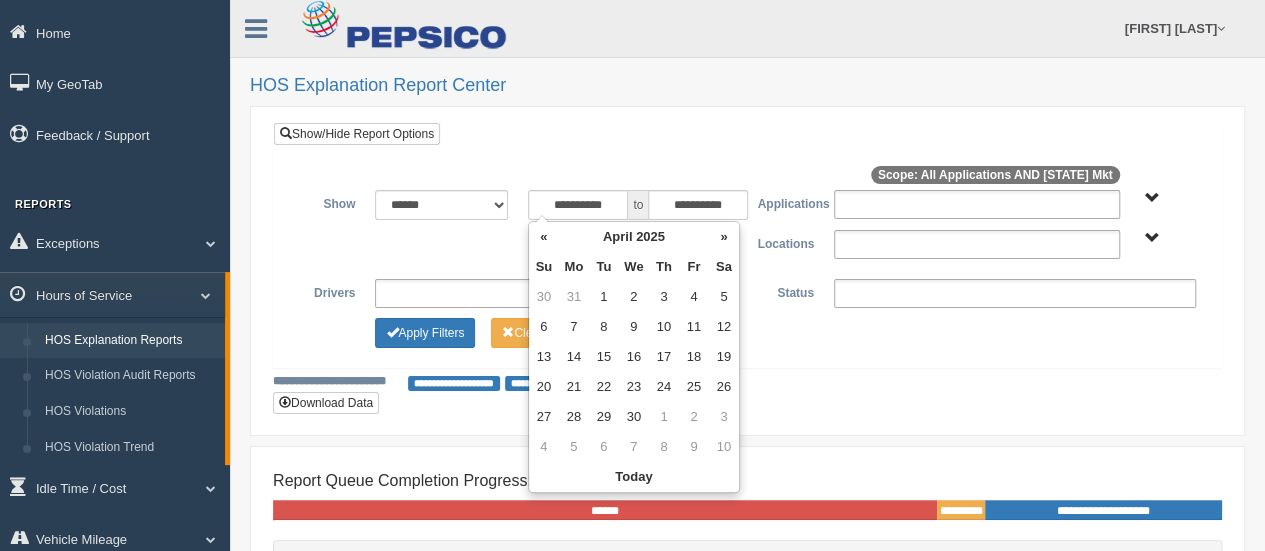 click on "«" at bounding box center (544, 237) 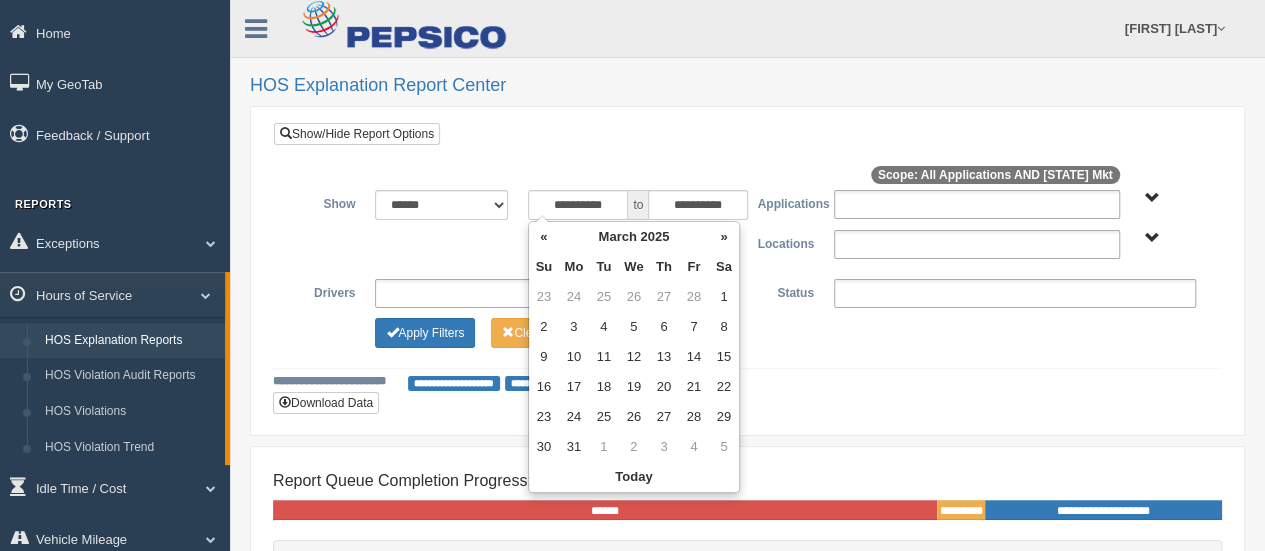 click on "«" at bounding box center (544, 237) 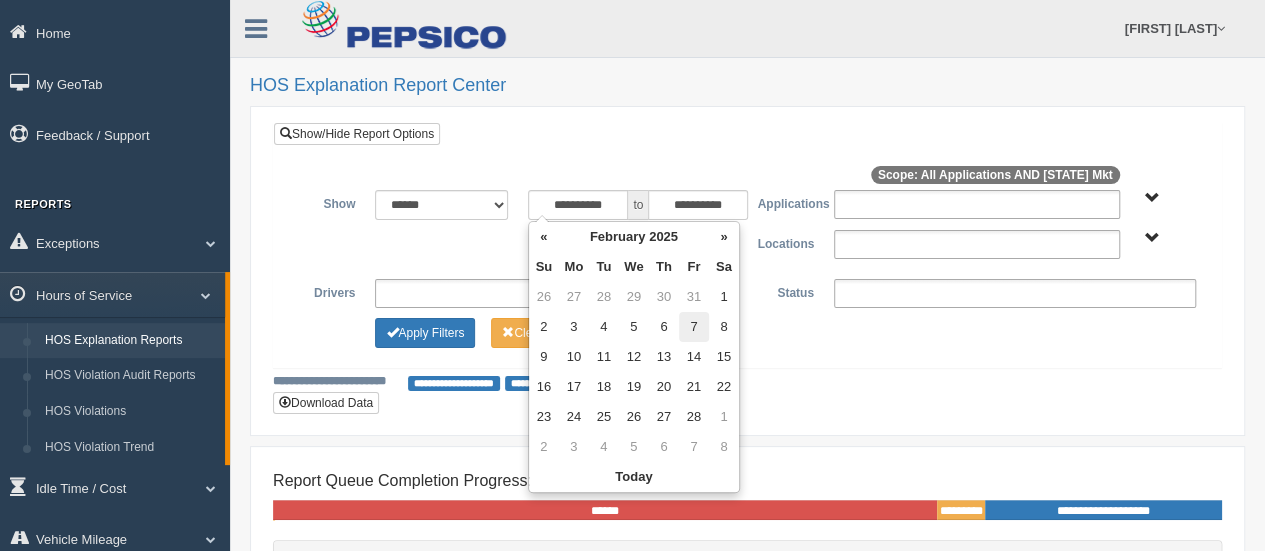 click on "7" at bounding box center (694, 327) 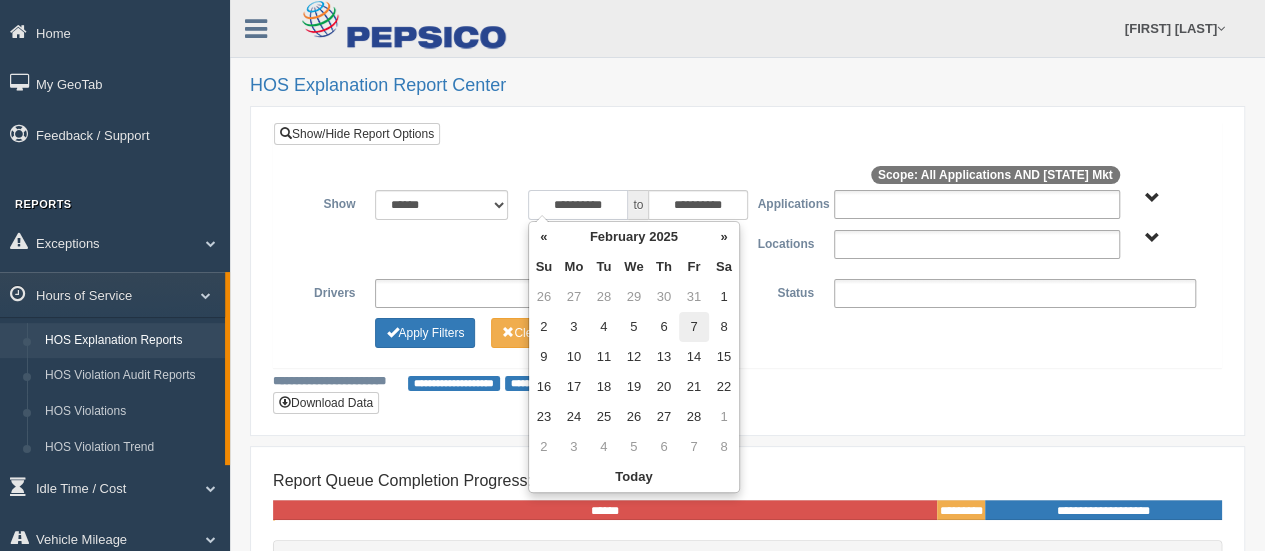 type on "**********" 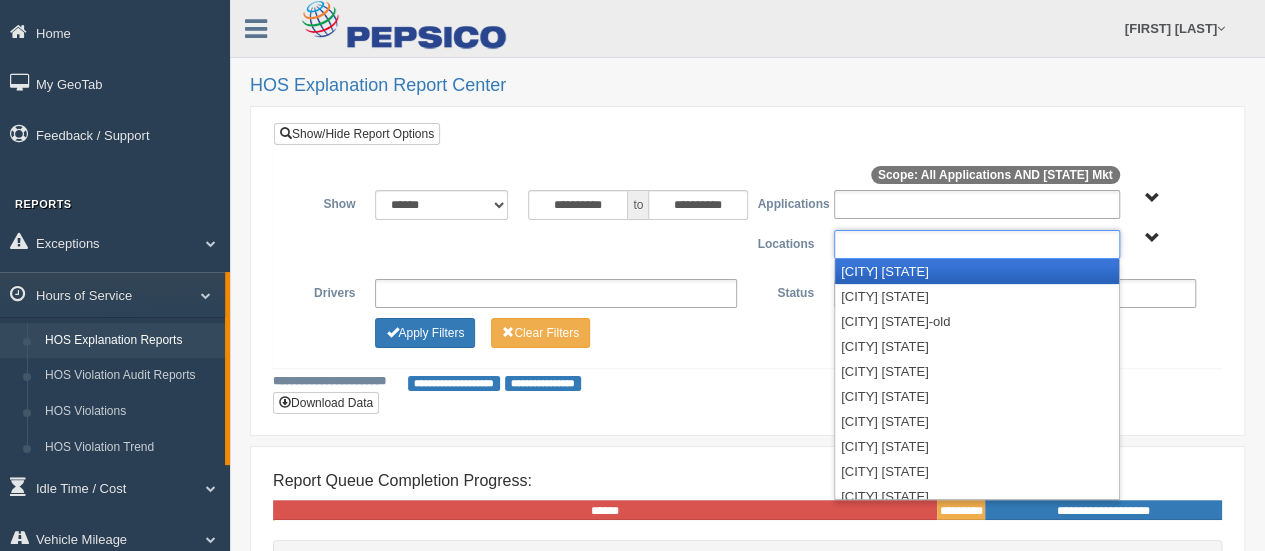 click at bounding box center [977, 244] 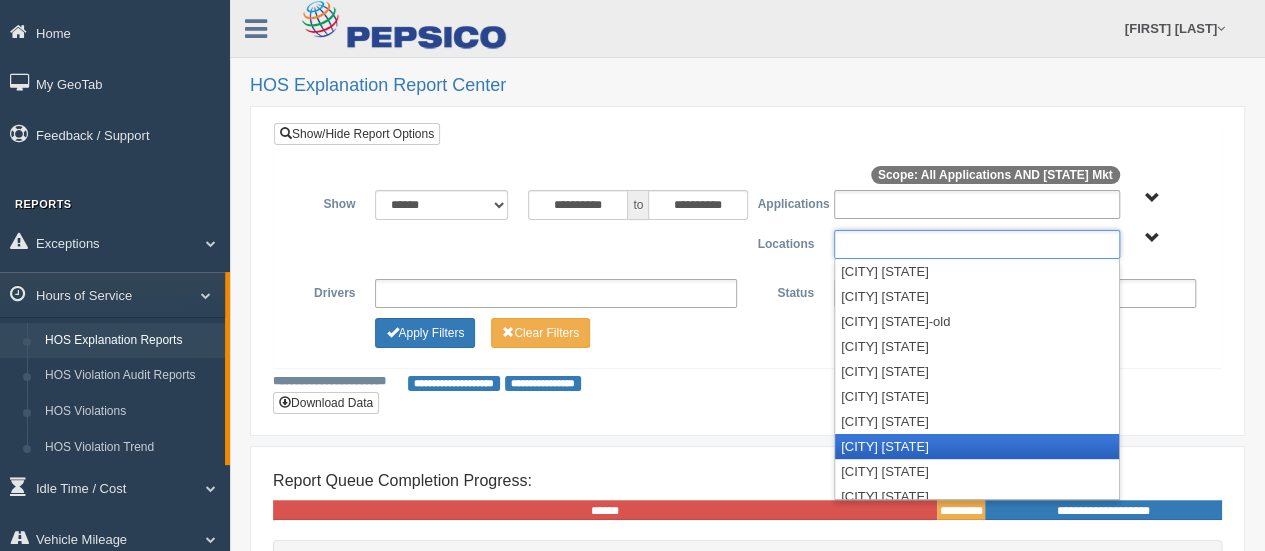 scroll, scrollTop: 100, scrollLeft: 0, axis: vertical 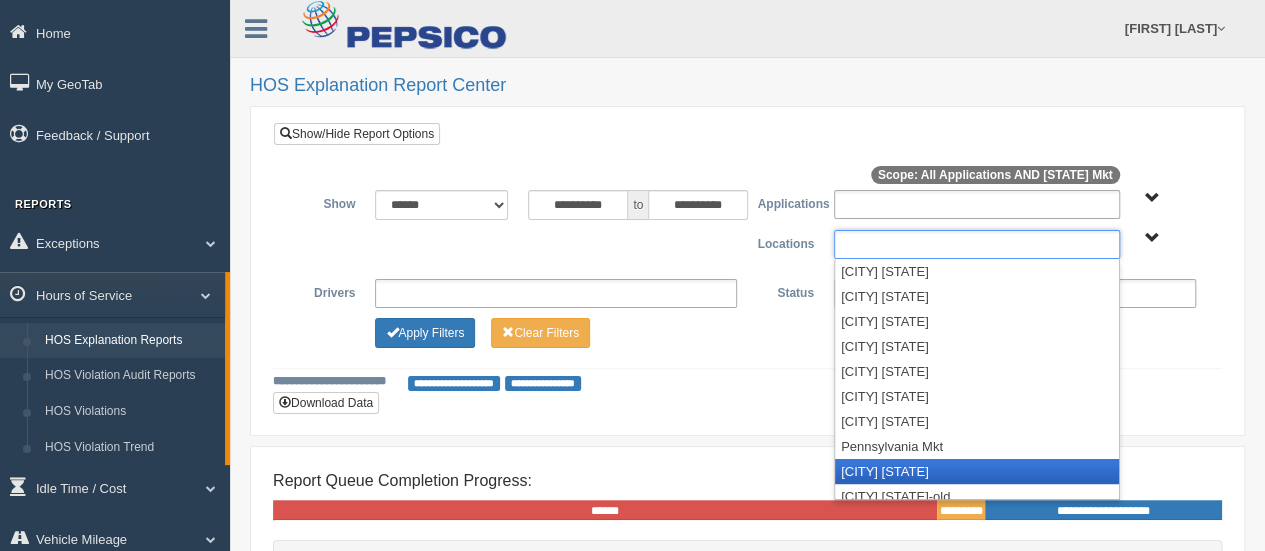 click on "Pittston PA" at bounding box center (977, 471) 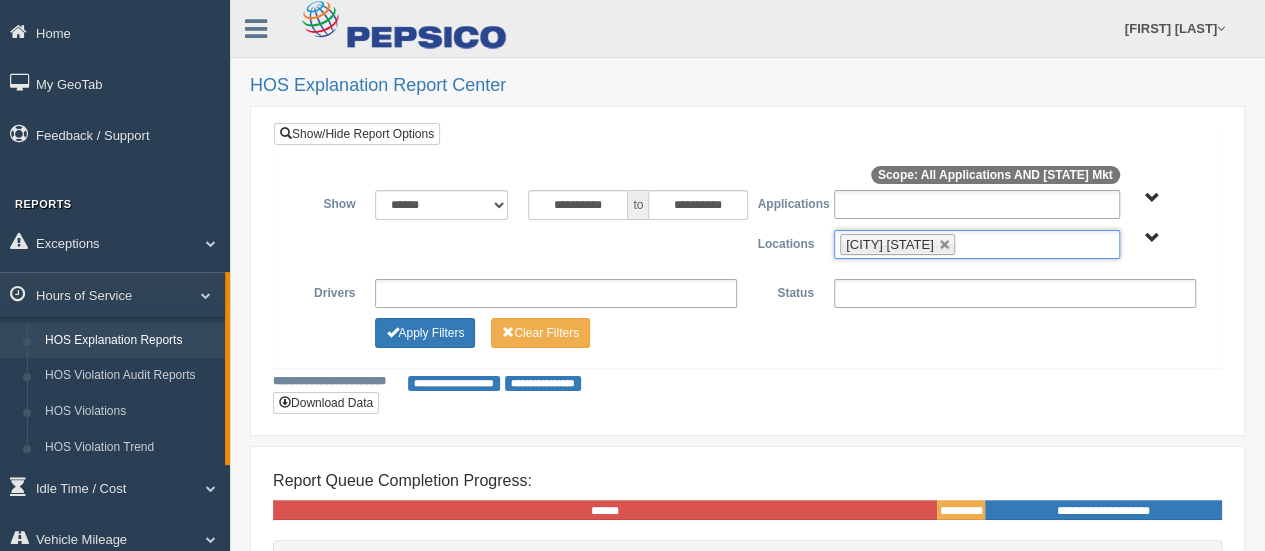 click at bounding box center [1015, 293] 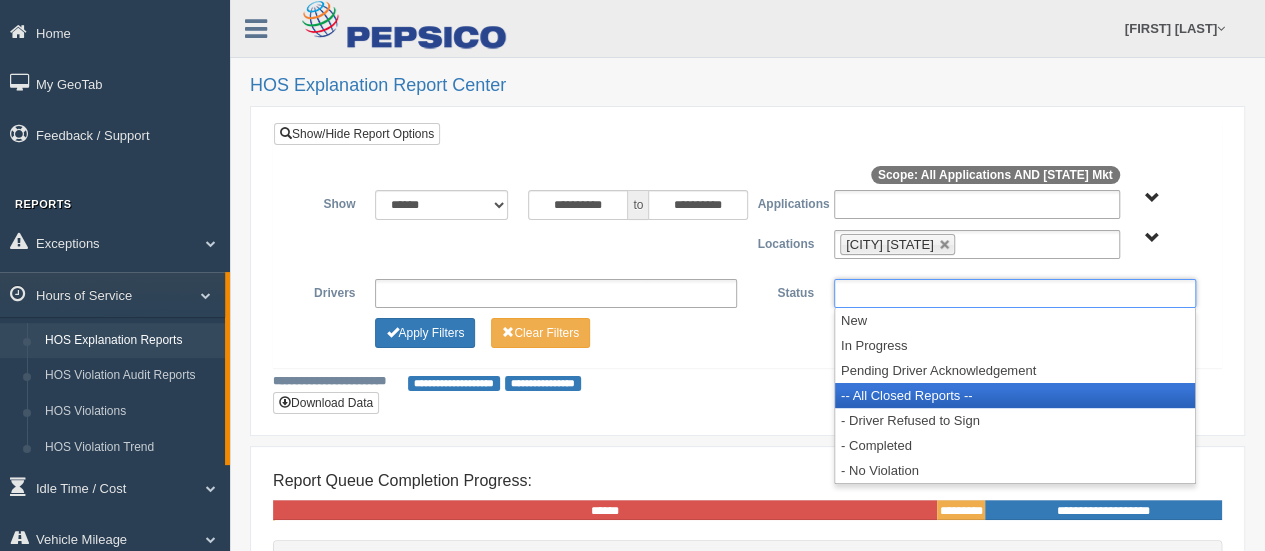 click on "-- All Closed Reports --" at bounding box center [1015, 395] 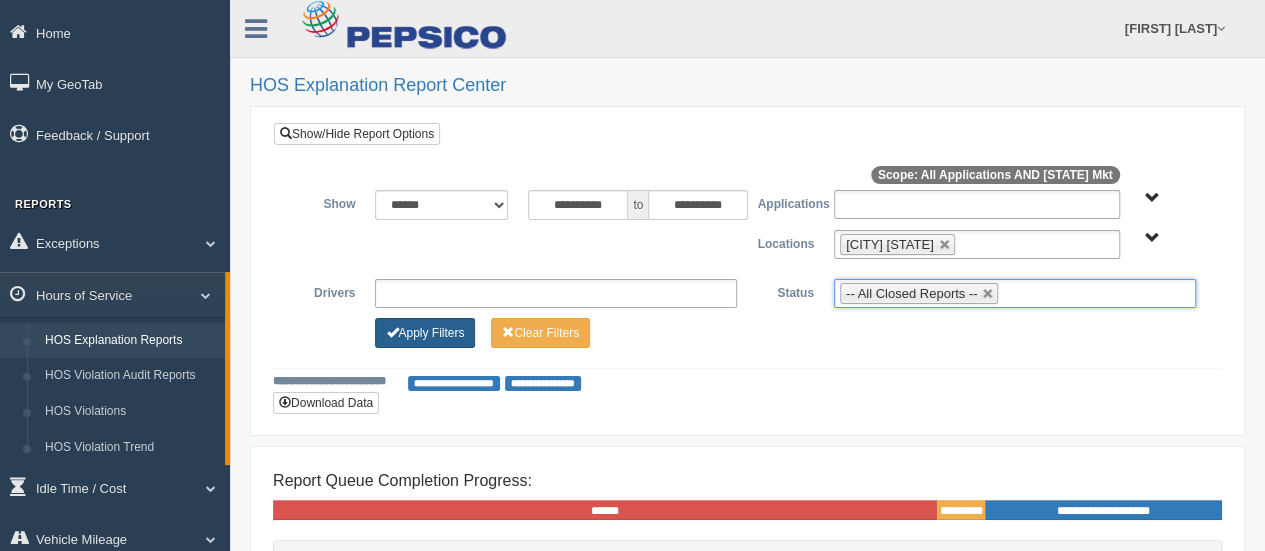 click on "Apply Filters" at bounding box center [425, 333] 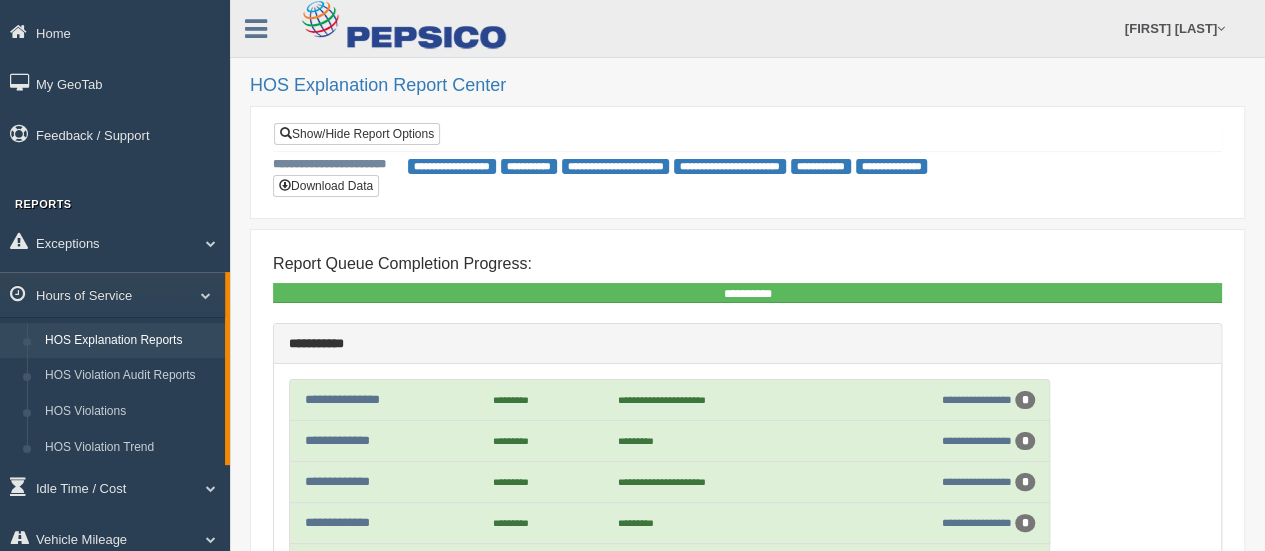scroll, scrollTop: 0, scrollLeft: 0, axis: both 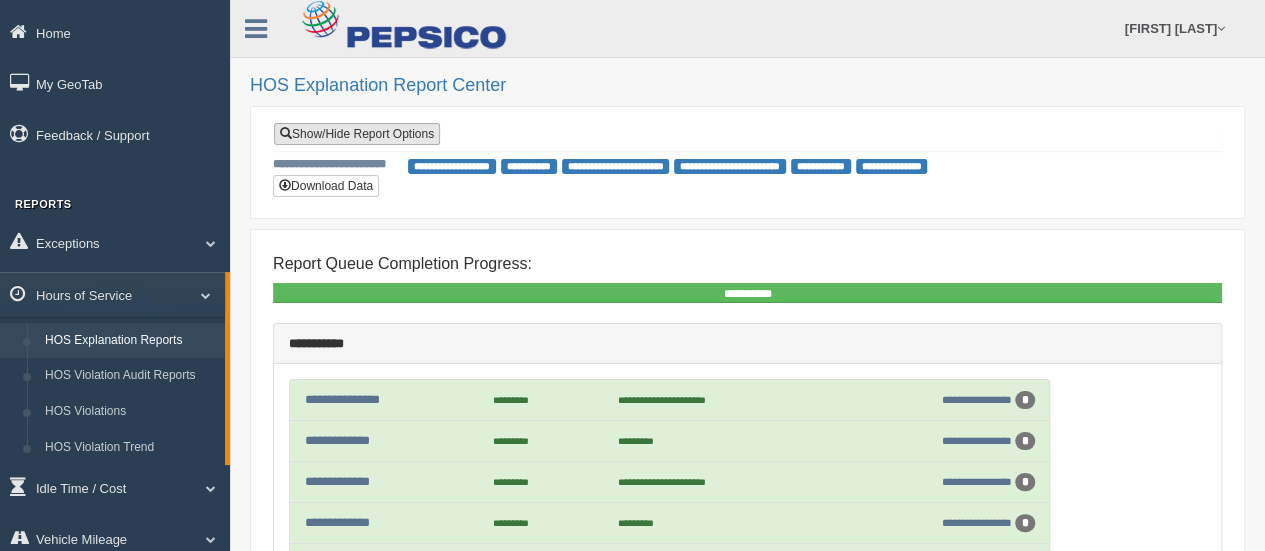 click on "Show/Hide Report Options" at bounding box center (357, 134) 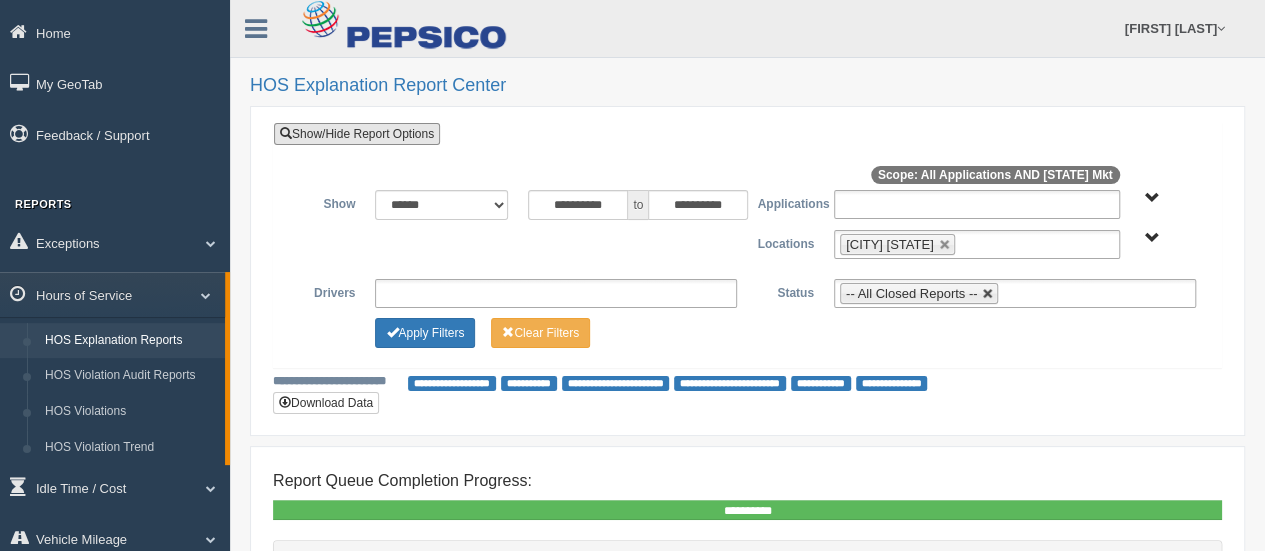 click at bounding box center (988, 294) 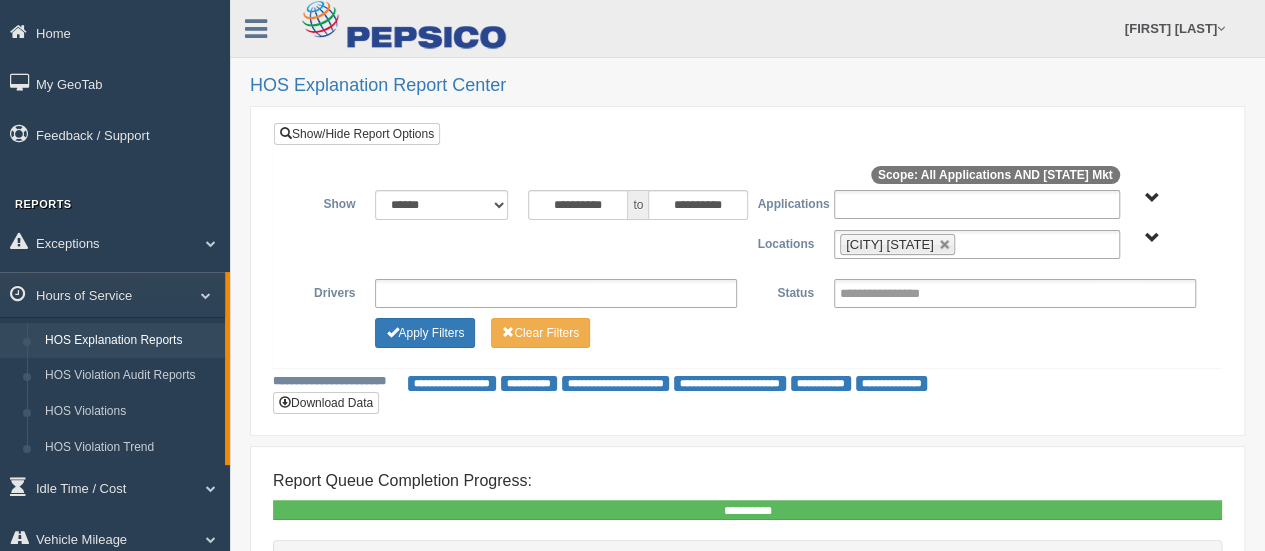 type 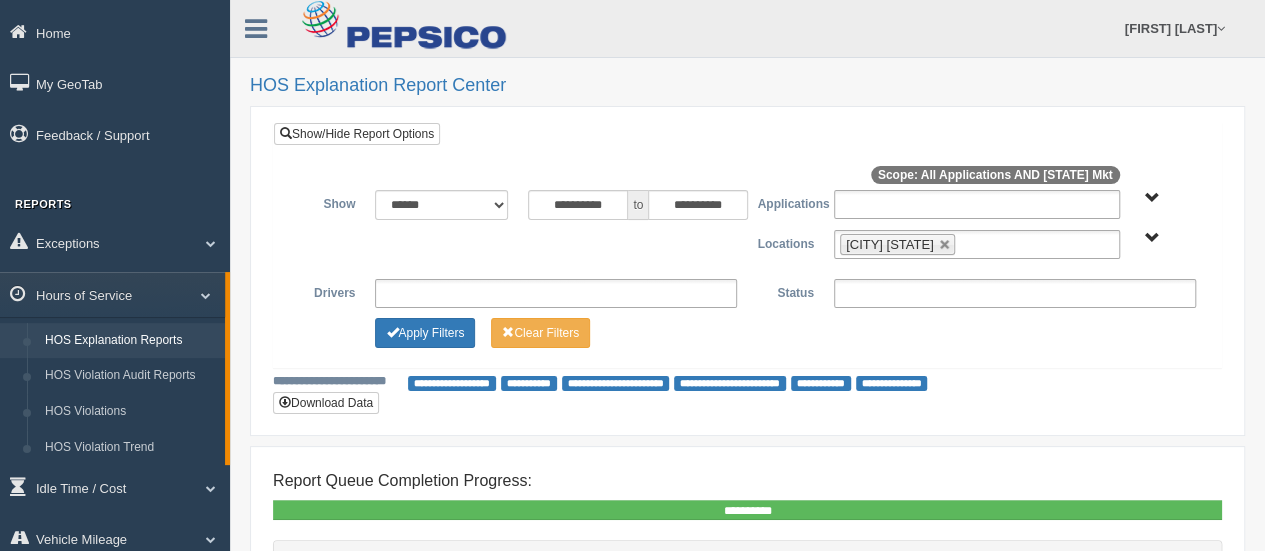 click at bounding box center [1015, 293] 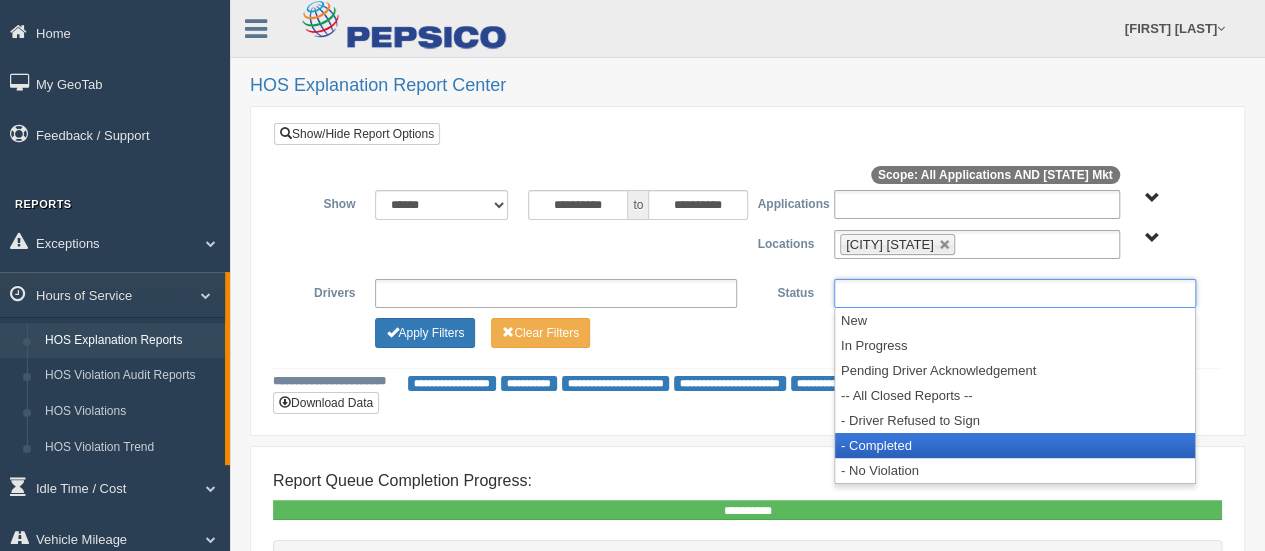 click on "- Completed" at bounding box center (1015, 445) 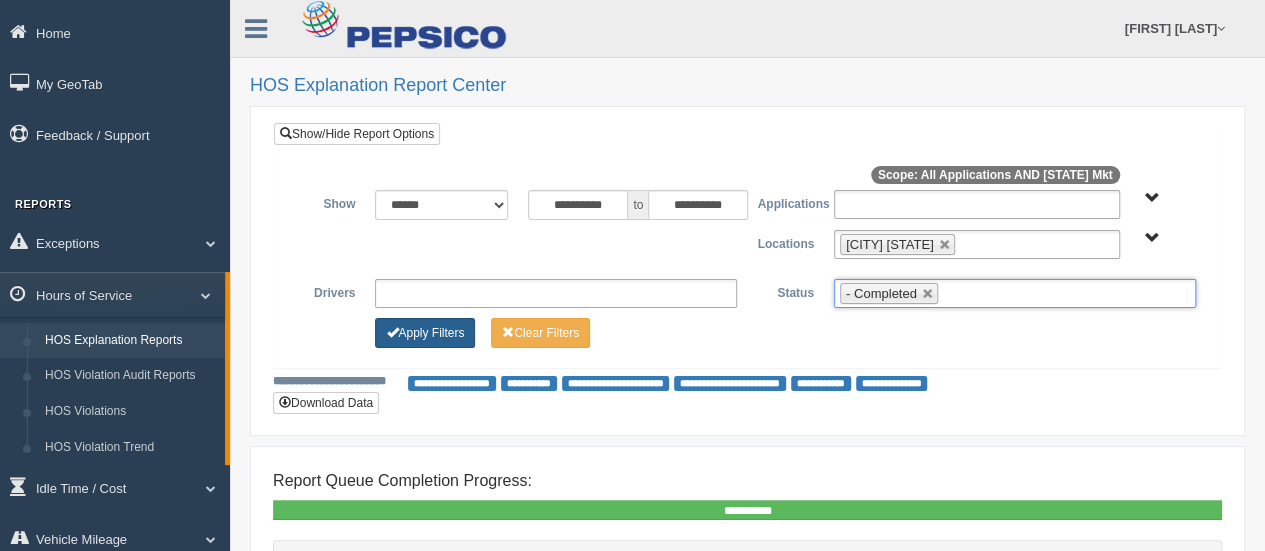 click on "Apply Filters" at bounding box center [425, 333] 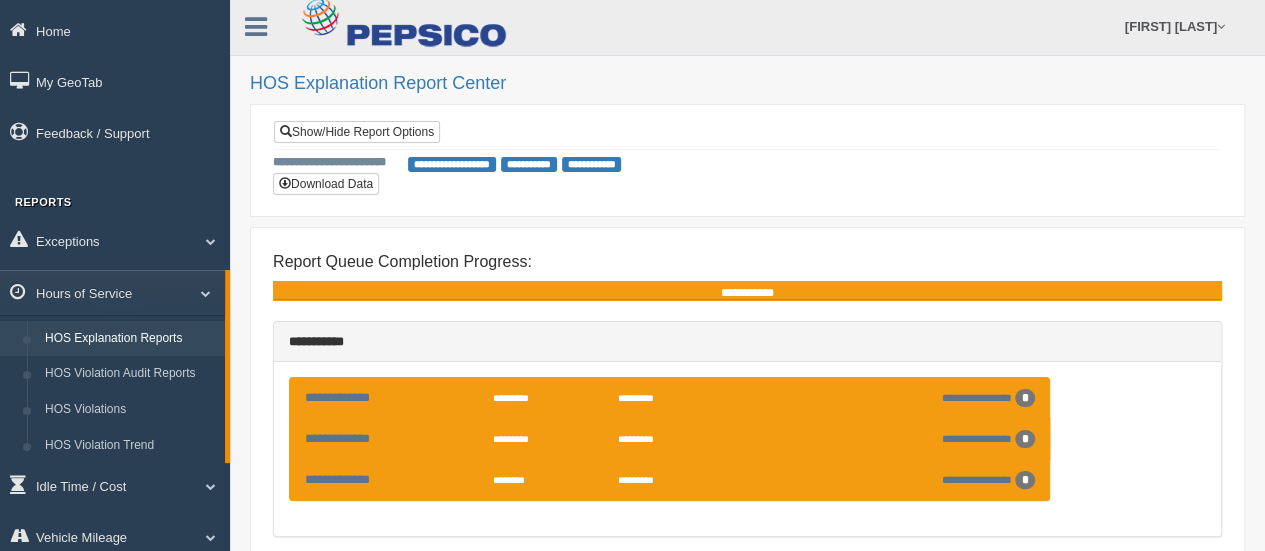 scroll, scrollTop: 0, scrollLeft: 0, axis: both 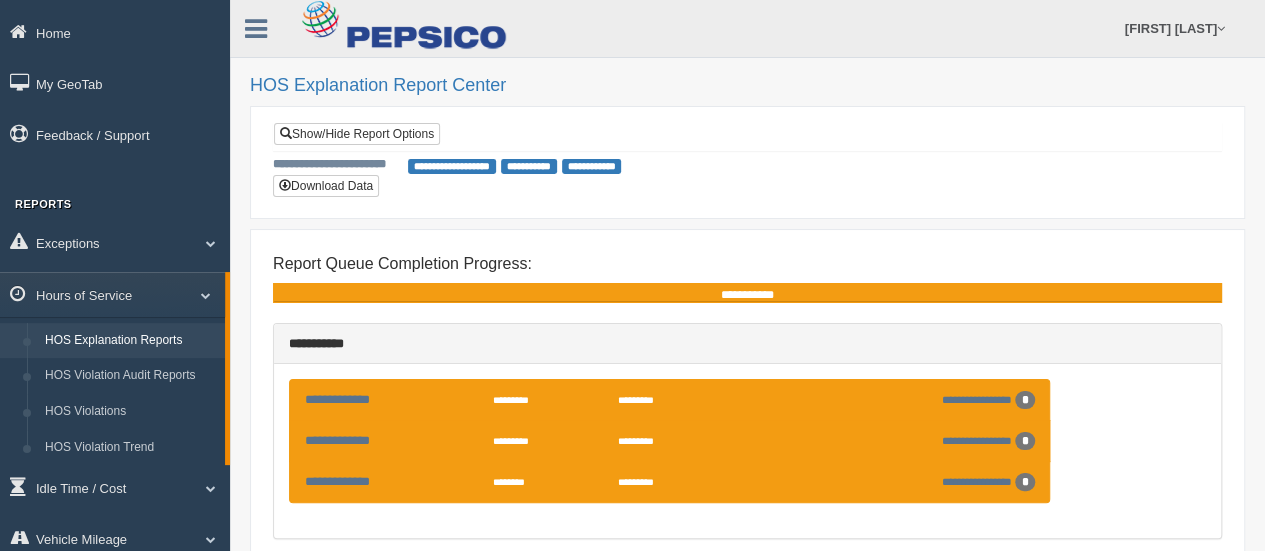 click on "**********" at bounding box center (747, 162) 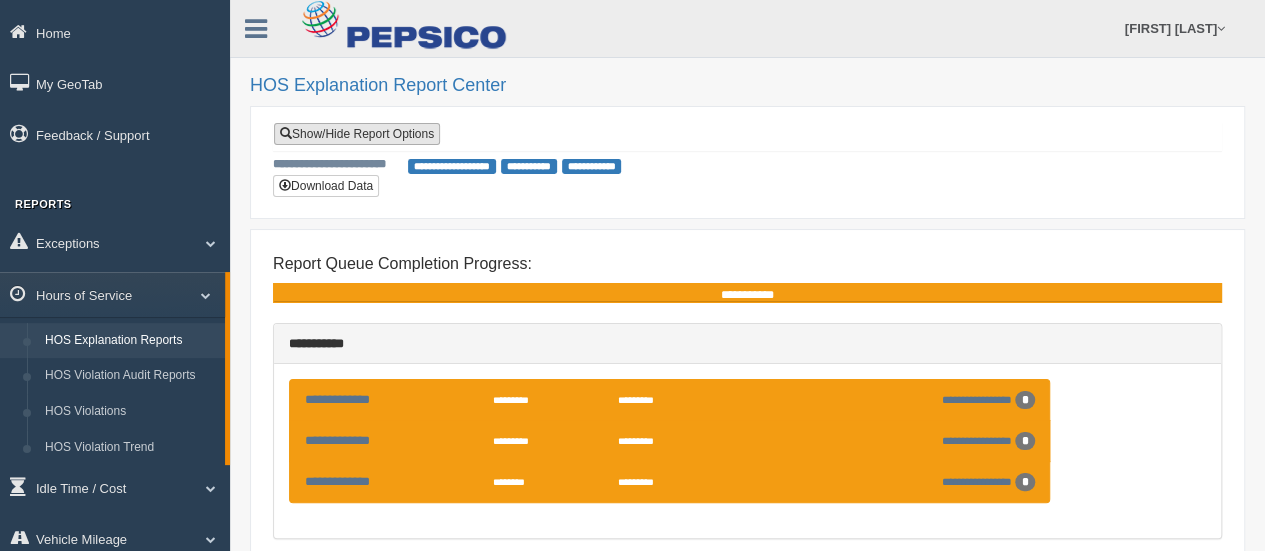 click on "Show/Hide Report Options" at bounding box center [357, 134] 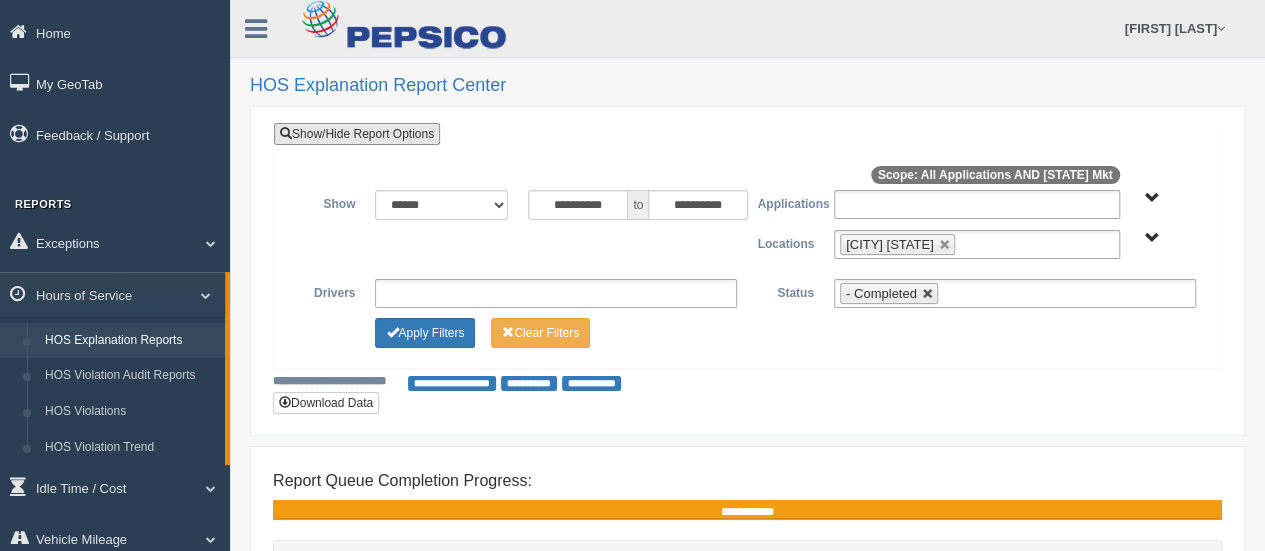 click at bounding box center (928, 294) 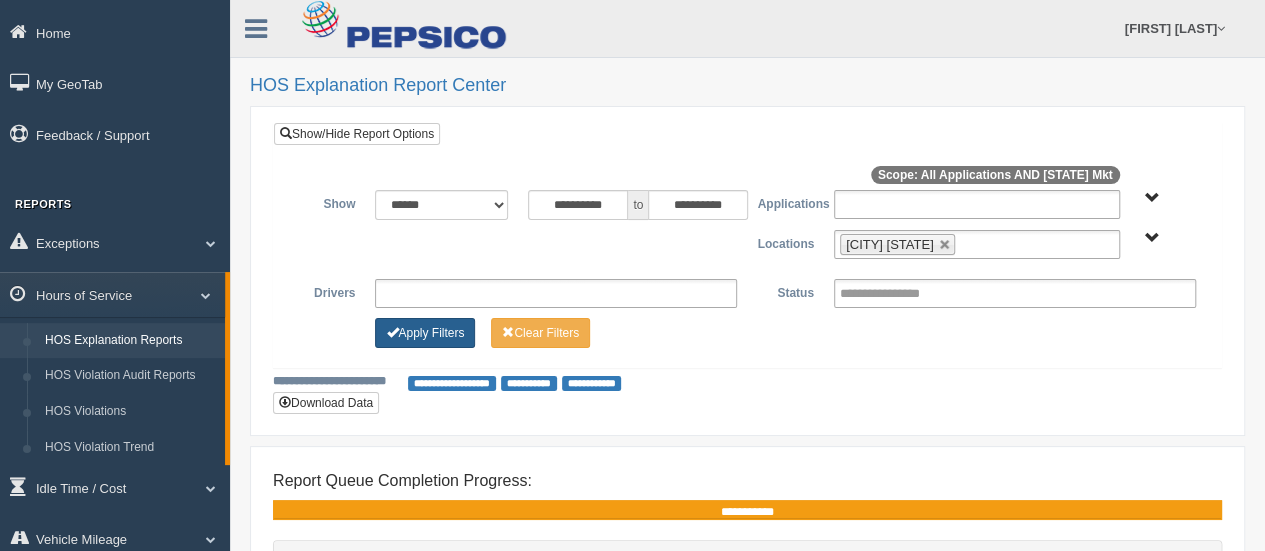 click on "Apply Filters" at bounding box center (425, 333) 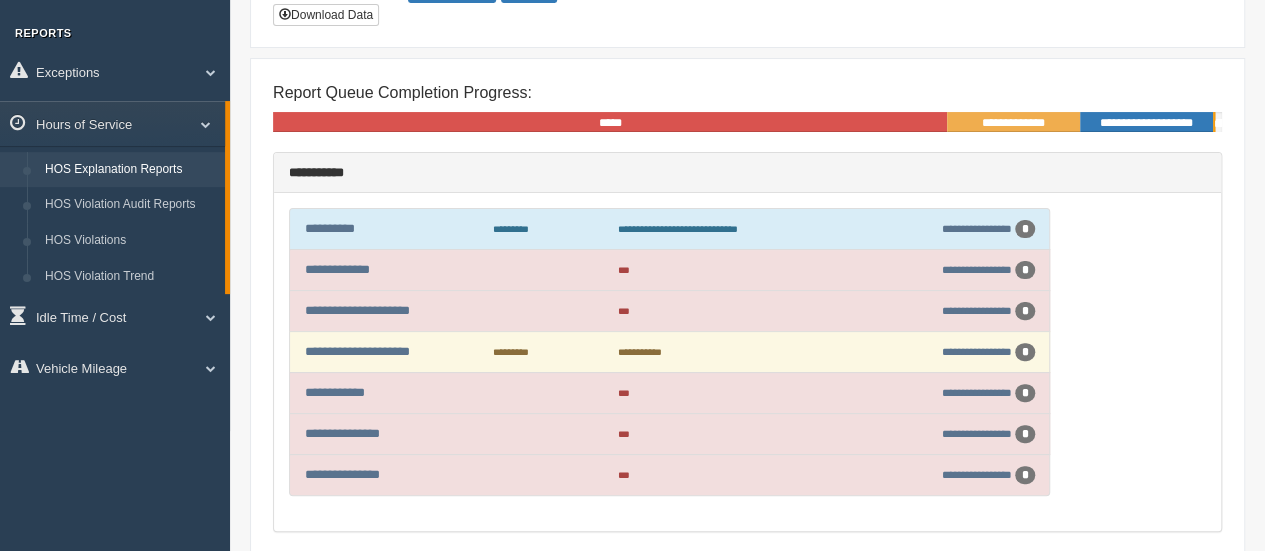 scroll, scrollTop: 200, scrollLeft: 0, axis: vertical 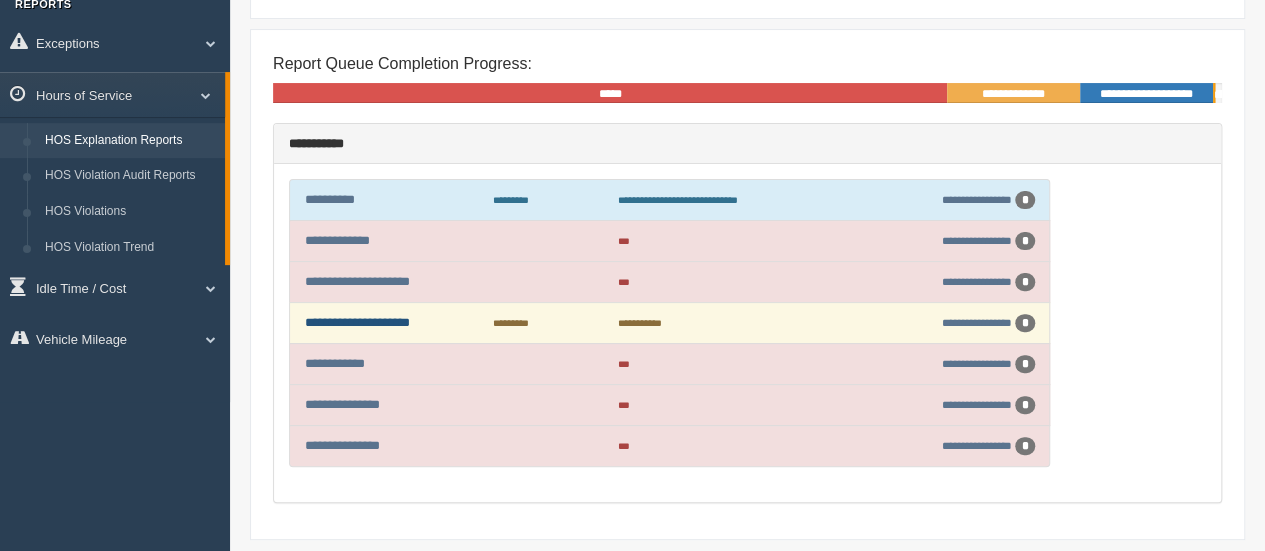 click on "**********" at bounding box center (357, 322) 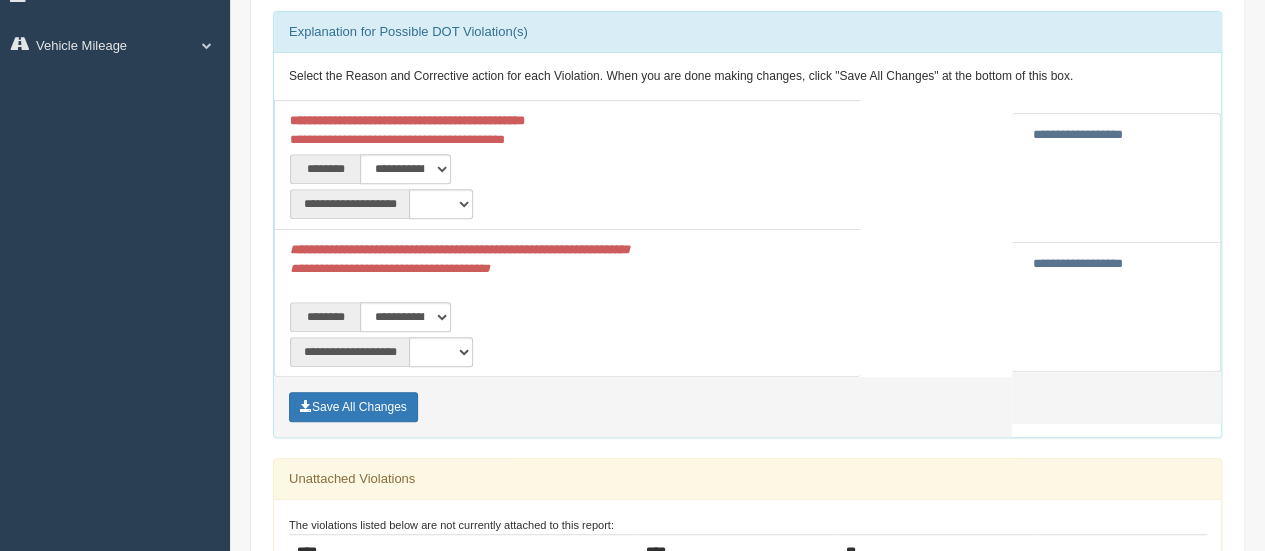 scroll, scrollTop: 252, scrollLeft: 0, axis: vertical 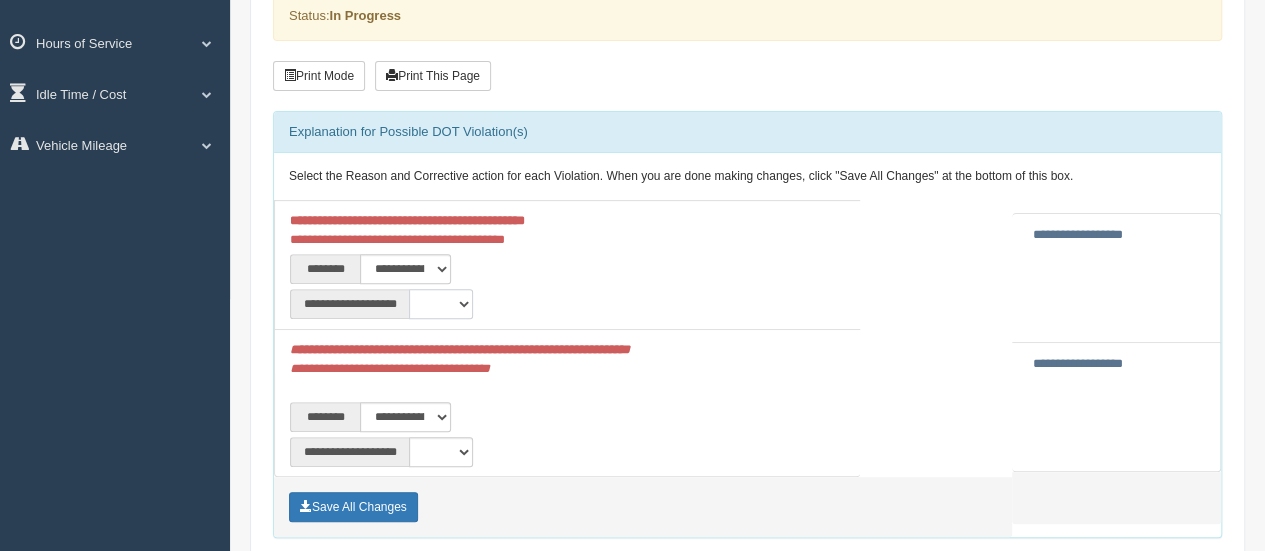 click on "**********" at bounding box center [441, 304] 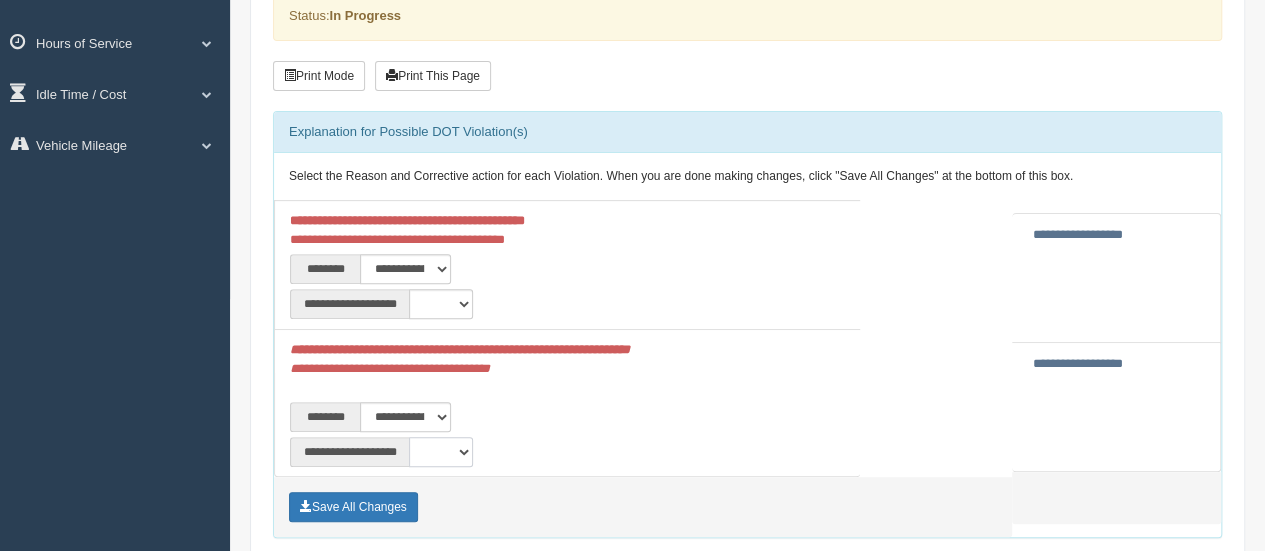 click on "**********" at bounding box center (441, 452) 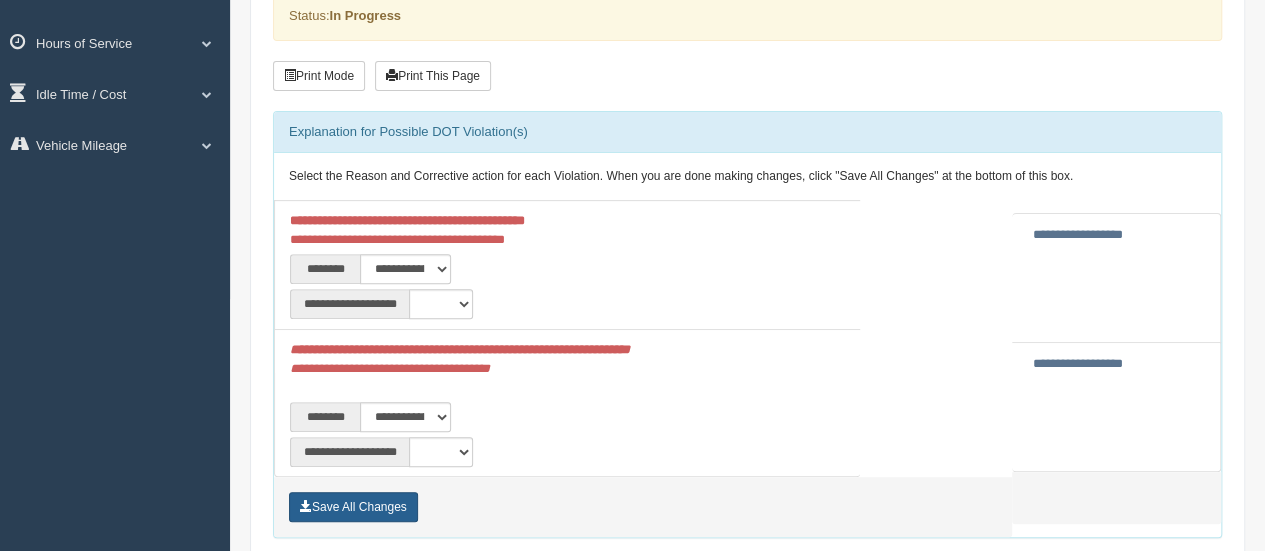 click on "Save All Changes" at bounding box center (353, 507) 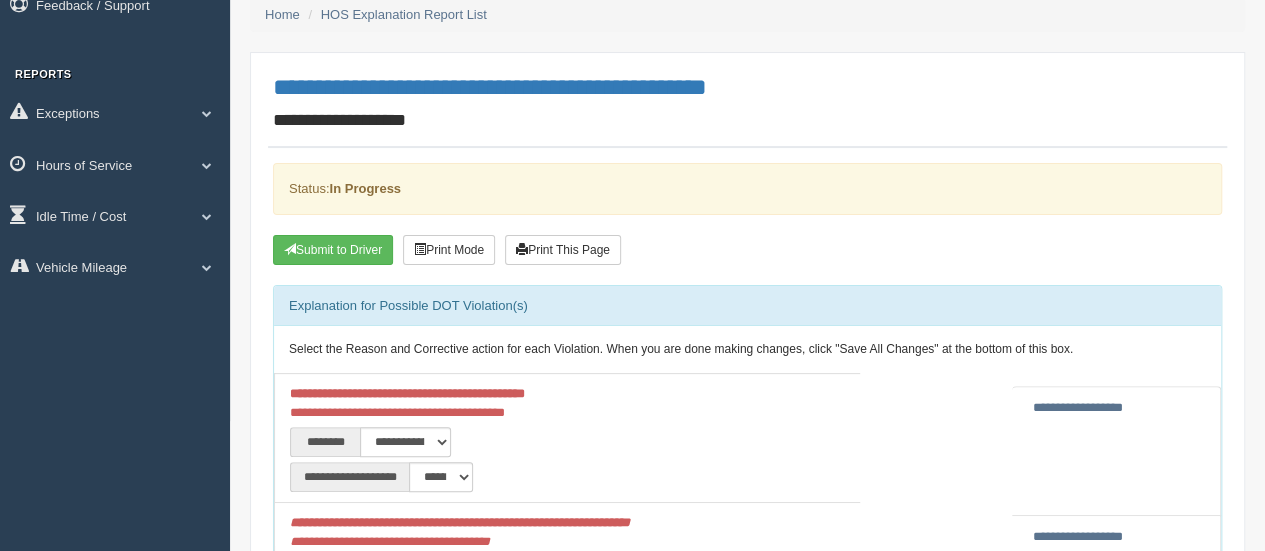 scroll, scrollTop: 100, scrollLeft: 0, axis: vertical 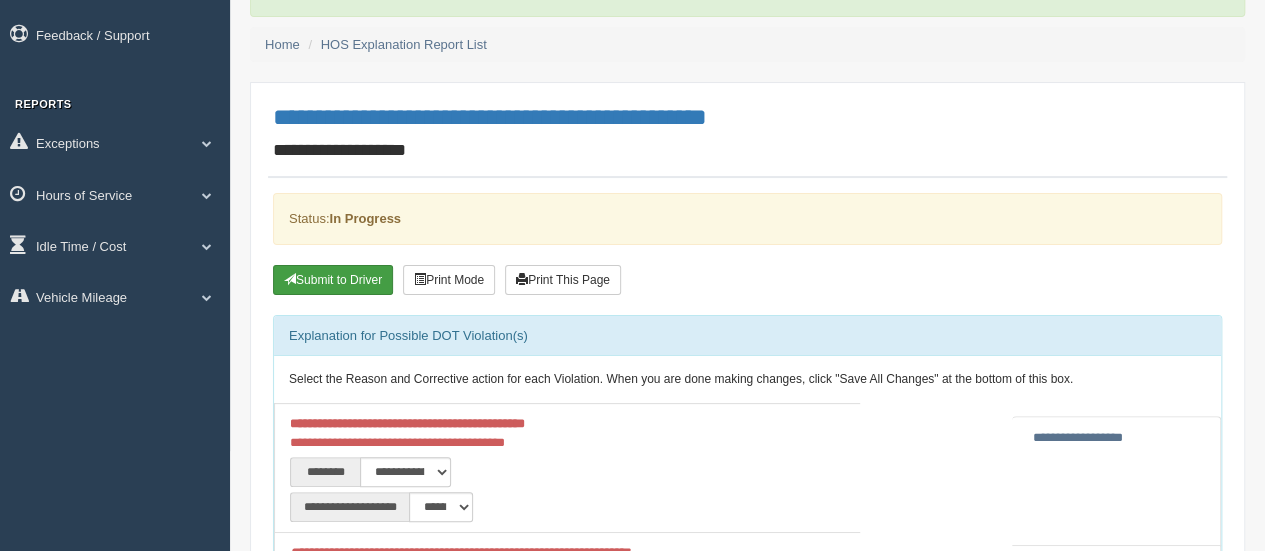 click on "Submit to Driver" at bounding box center [333, 280] 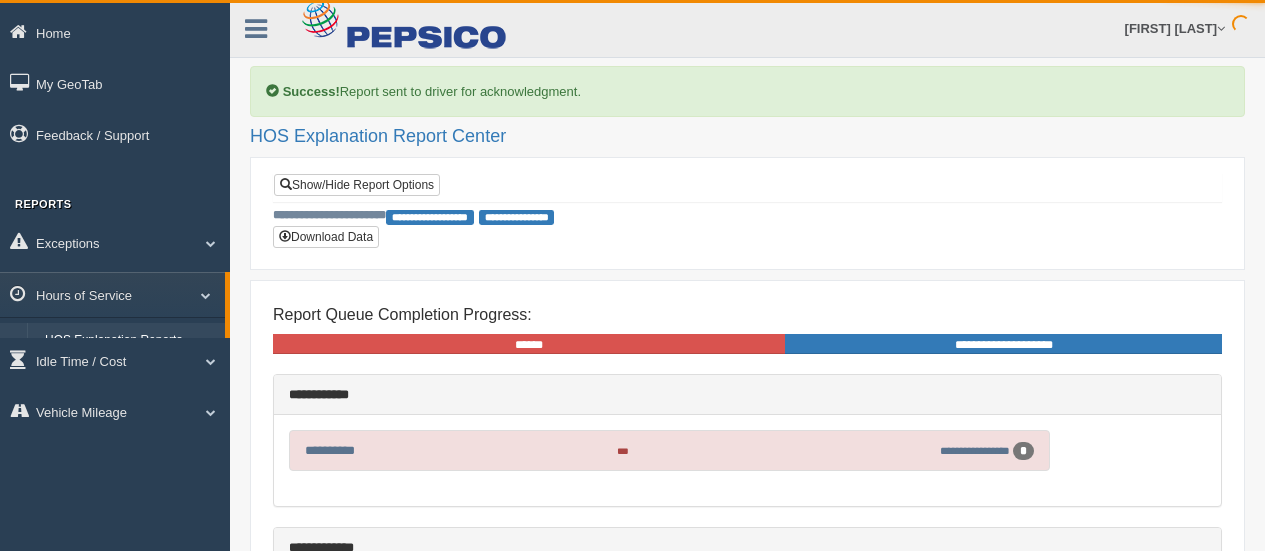 scroll, scrollTop: 0, scrollLeft: 0, axis: both 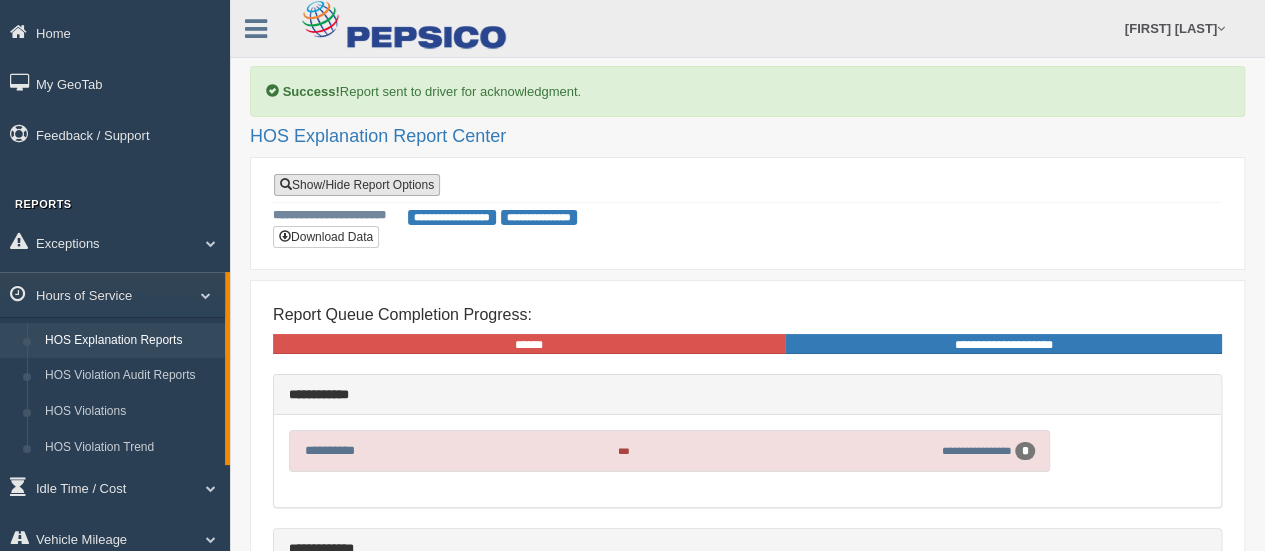 click on "Show/Hide Report Options" at bounding box center [357, 185] 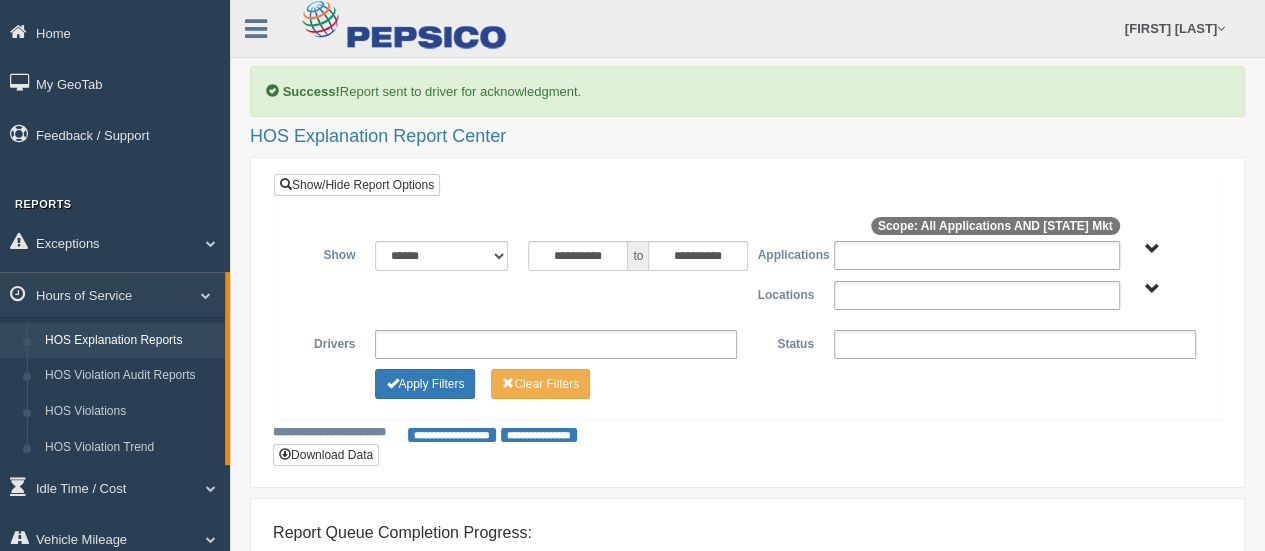 type 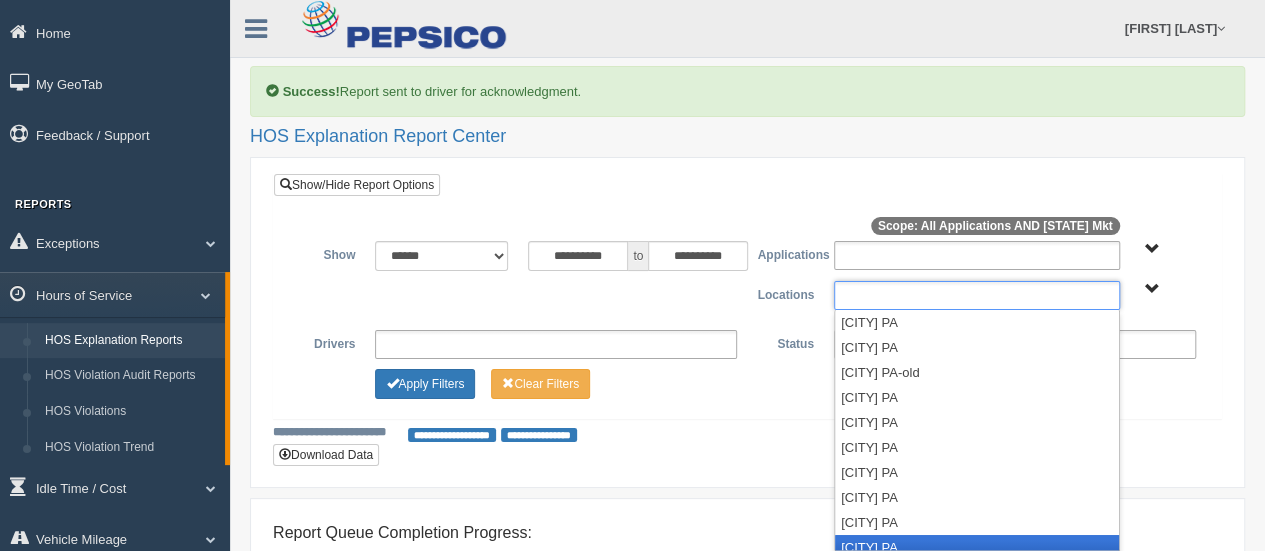 scroll, scrollTop: 100, scrollLeft: 0, axis: vertical 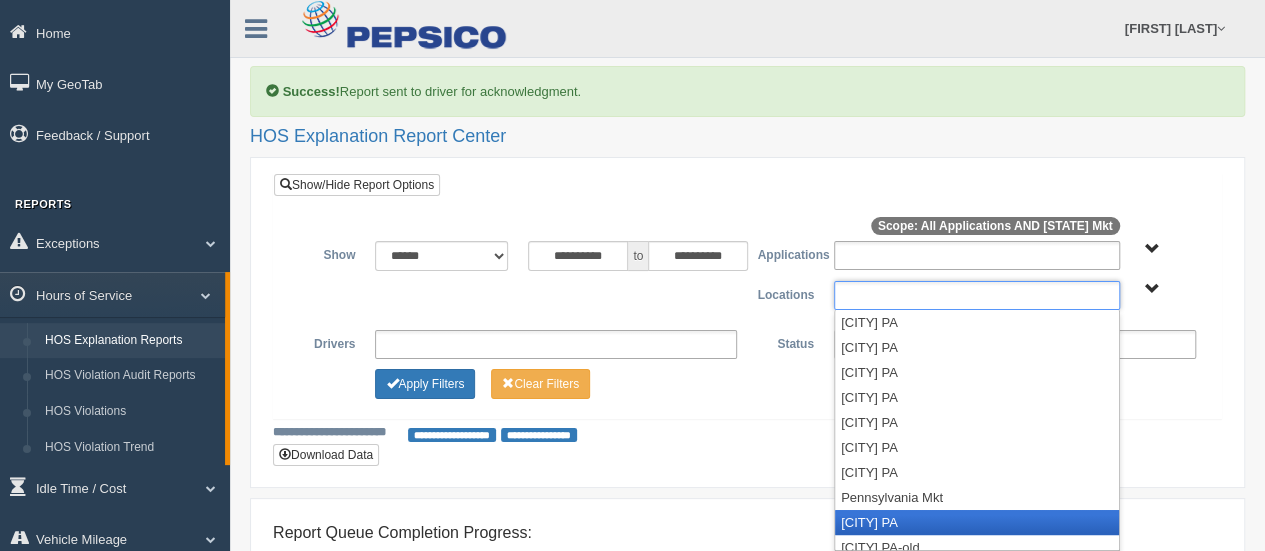click on "[CITY] [STATE]" at bounding box center (977, 522) 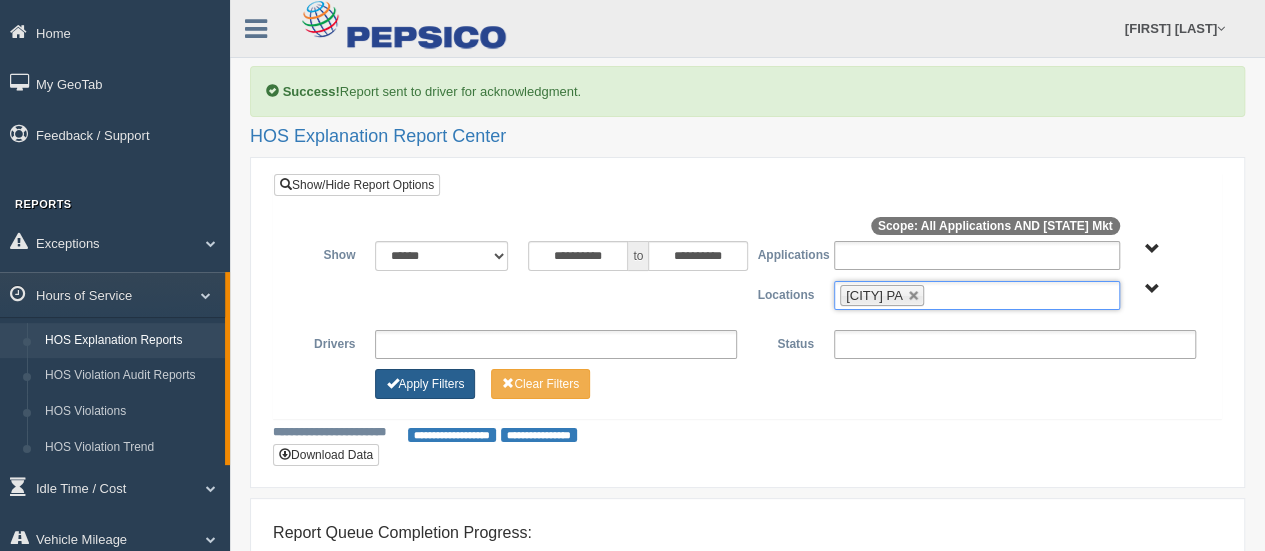 click on "Apply Filters" at bounding box center [425, 384] 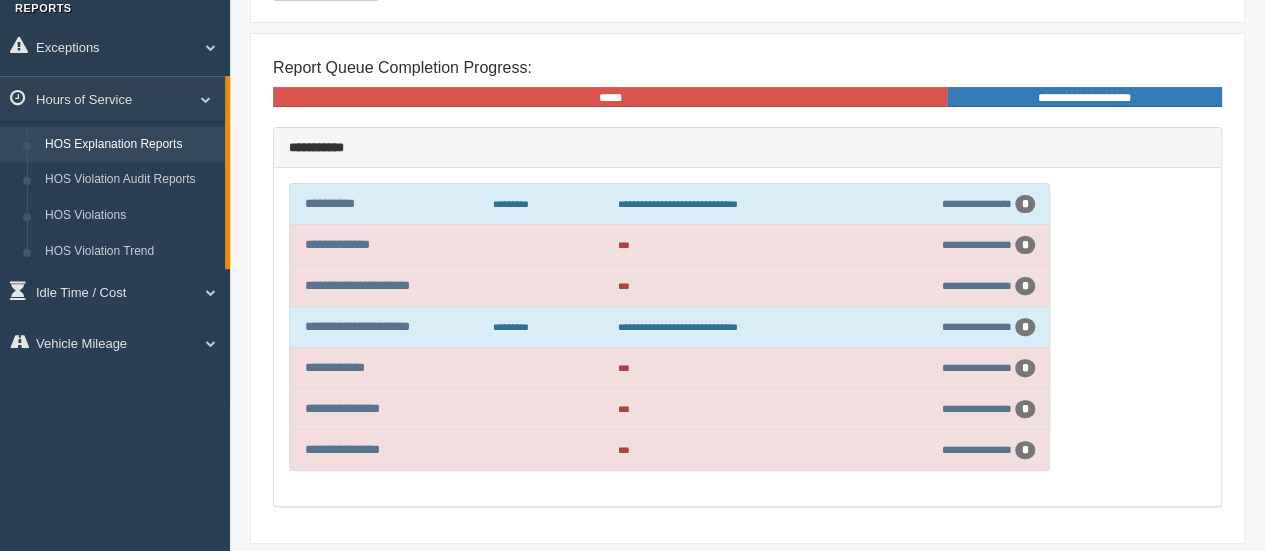 scroll, scrollTop: 165, scrollLeft: 0, axis: vertical 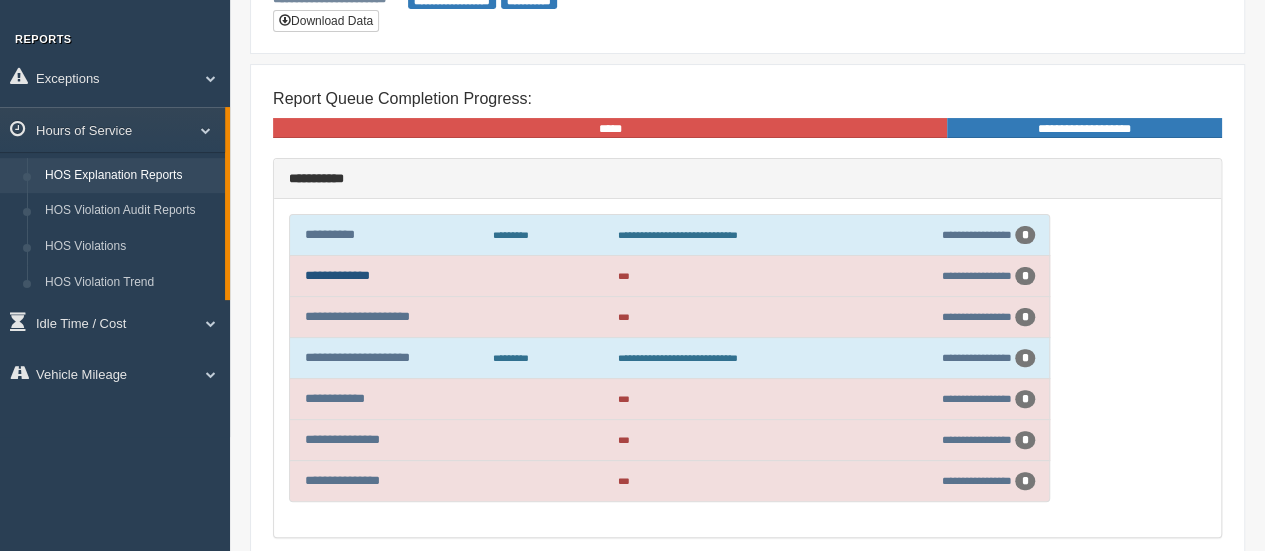 click on "**********" at bounding box center (337, 275) 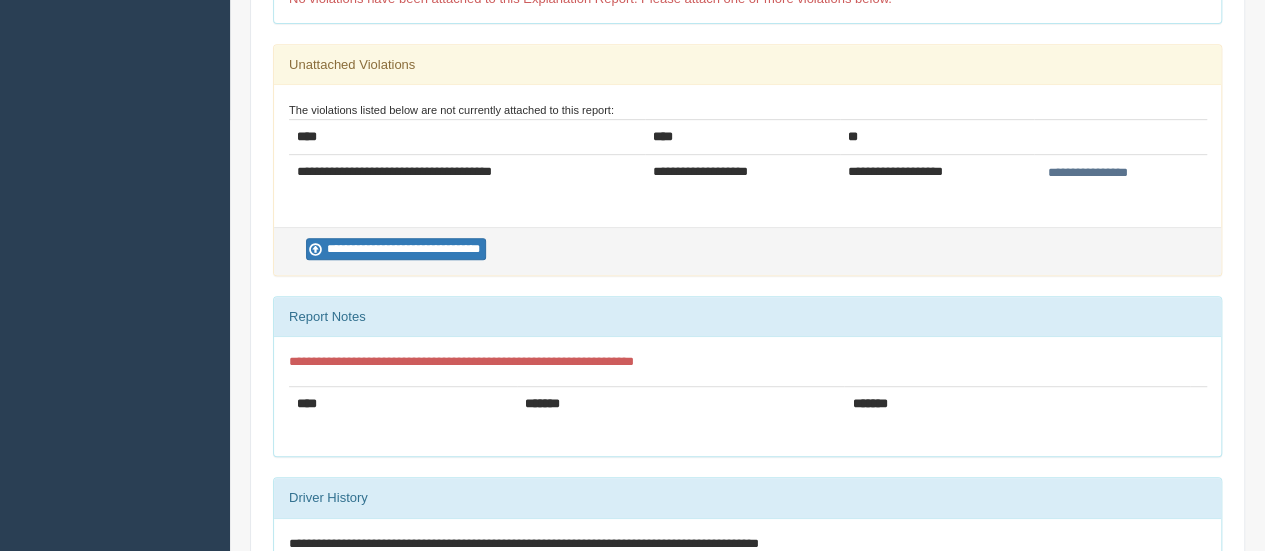 scroll, scrollTop: 400, scrollLeft: 0, axis: vertical 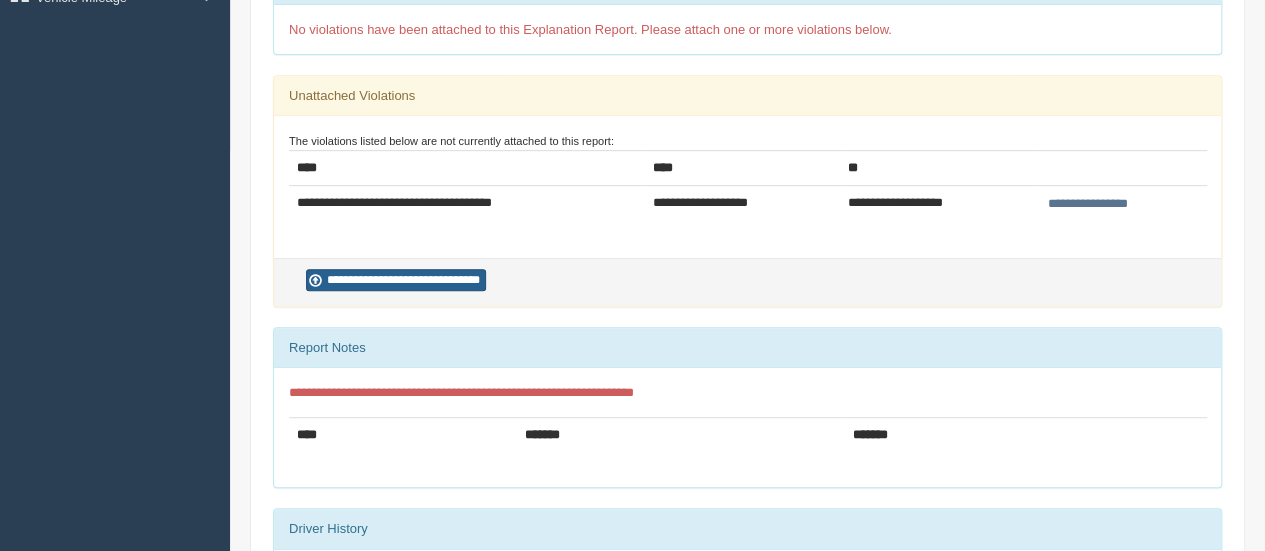 click on "**********" at bounding box center (396, 280) 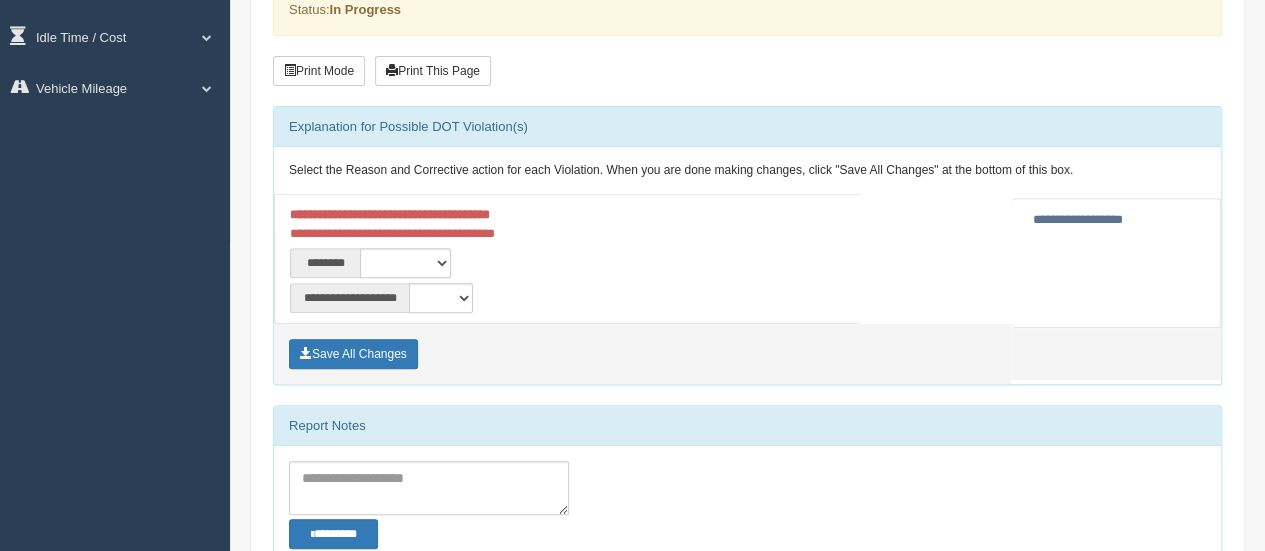 scroll, scrollTop: 300, scrollLeft: 0, axis: vertical 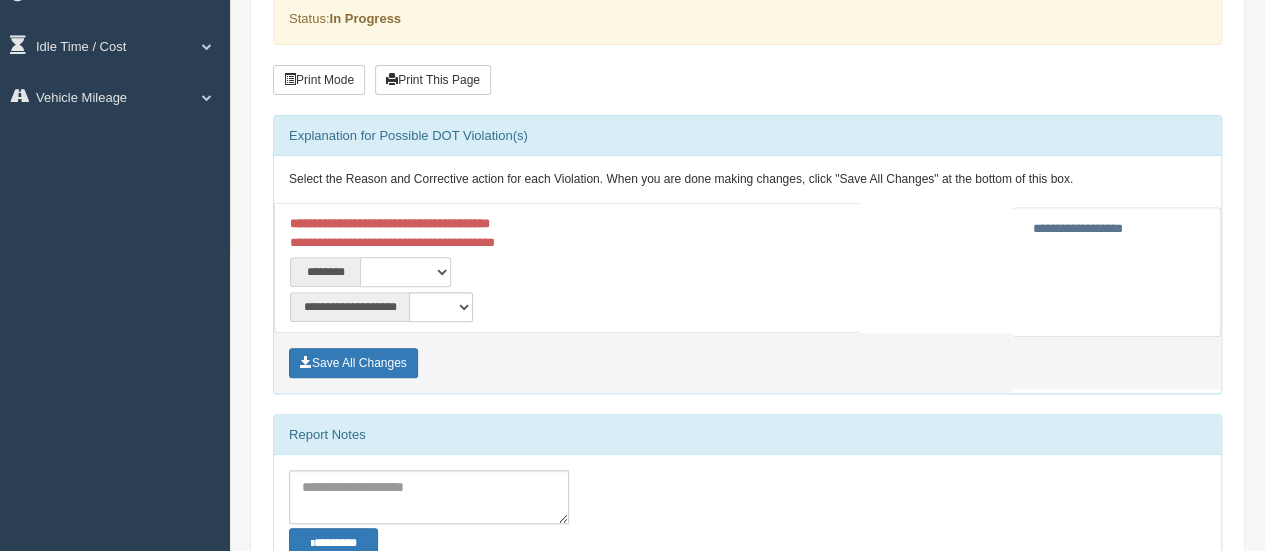 click on "**********" at bounding box center (405, 272) 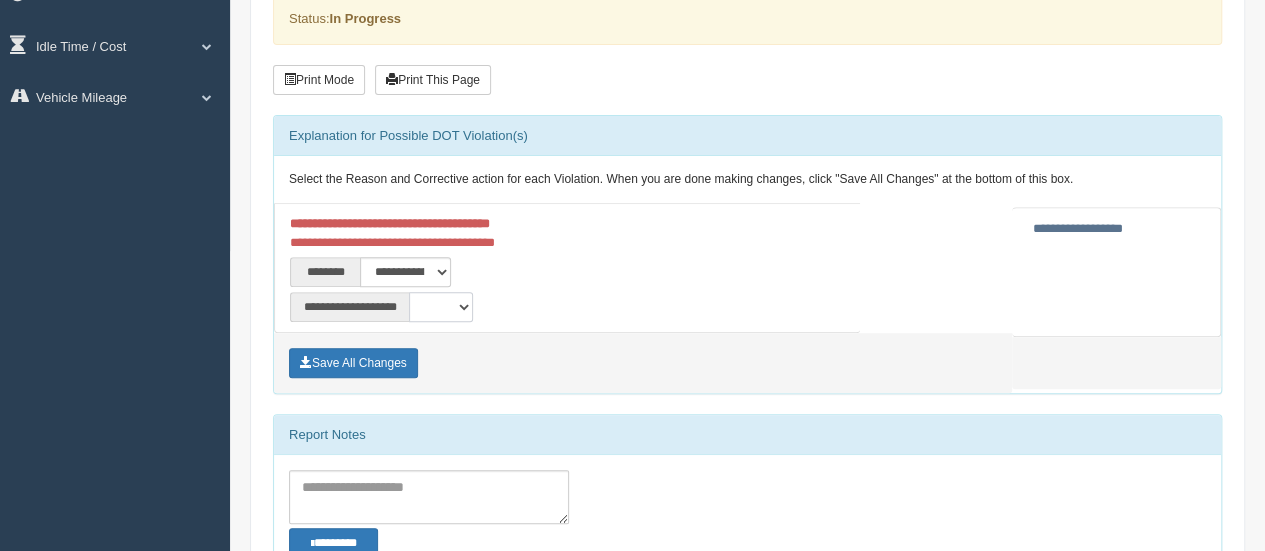 click on "**********" at bounding box center [441, 307] 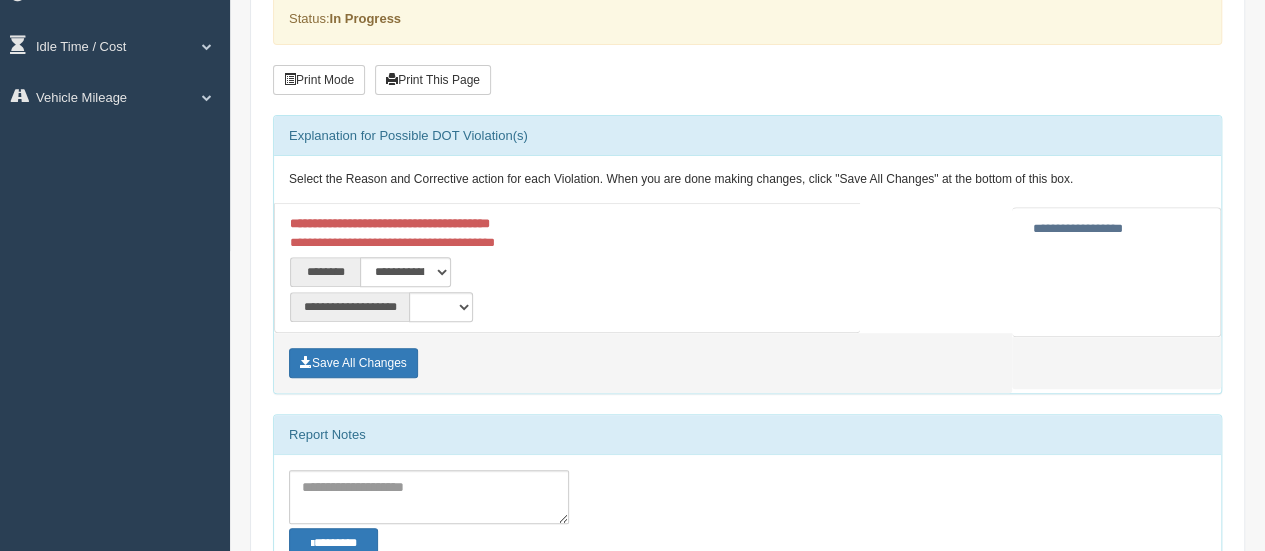 click on "**********" at bounding box center (568, 269) 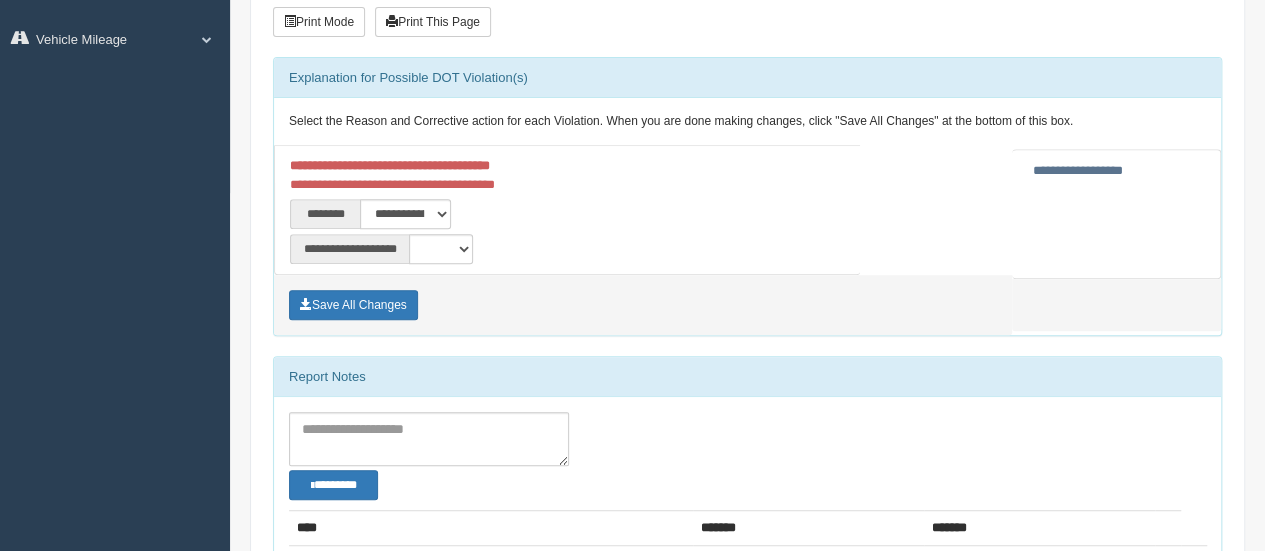 scroll, scrollTop: 341, scrollLeft: 0, axis: vertical 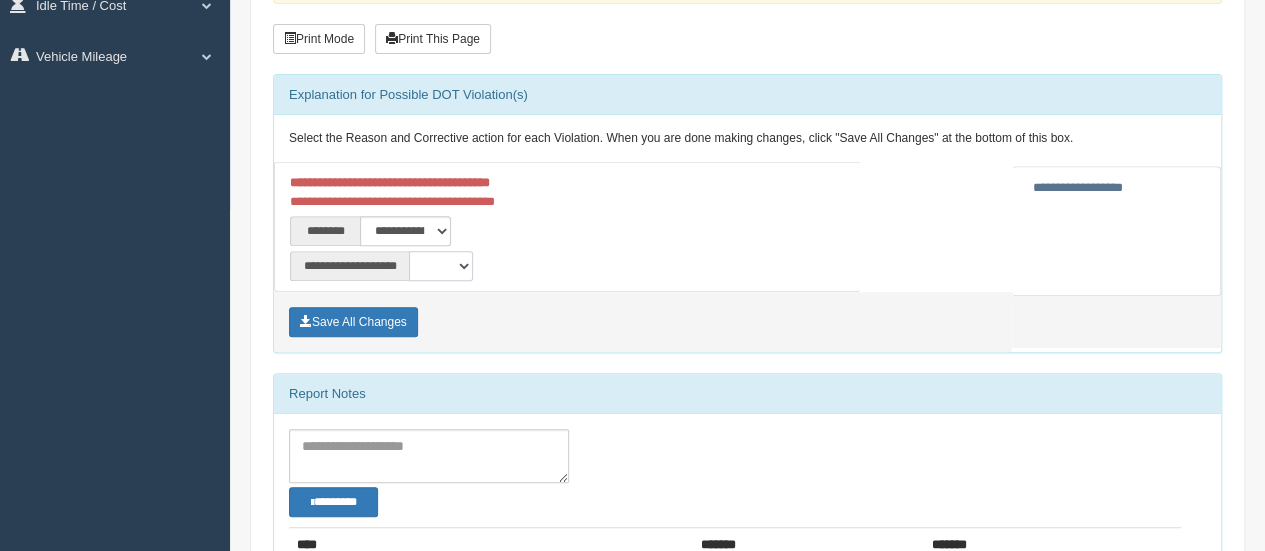 click on "**********" at bounding box center (441, 266) 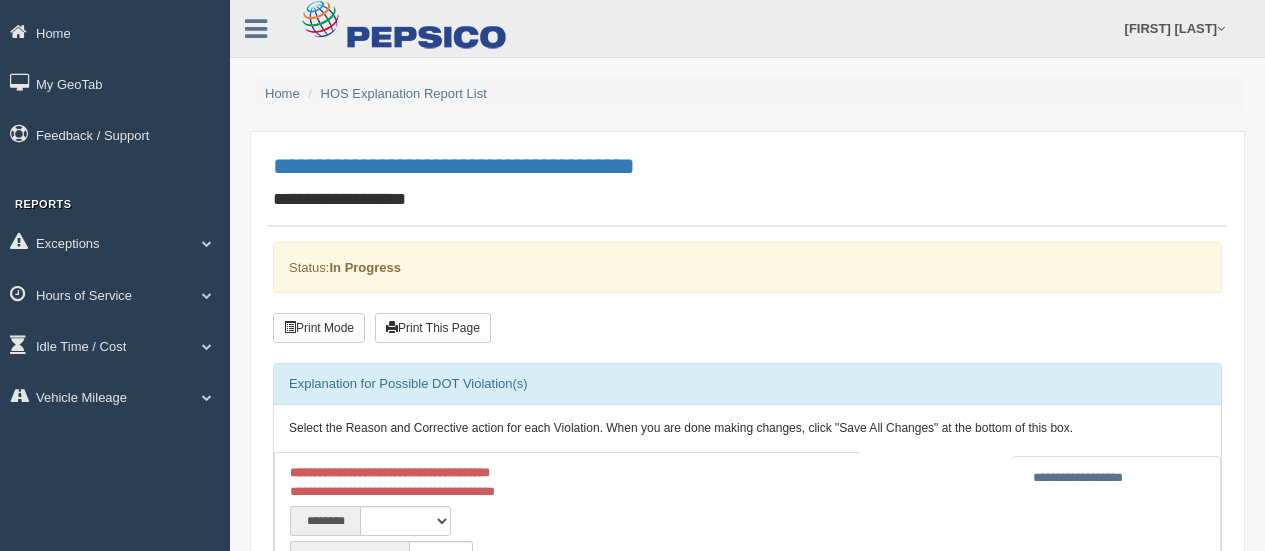 scroll, scrollTop: 400, scrollLeft: 0, axis: vertical 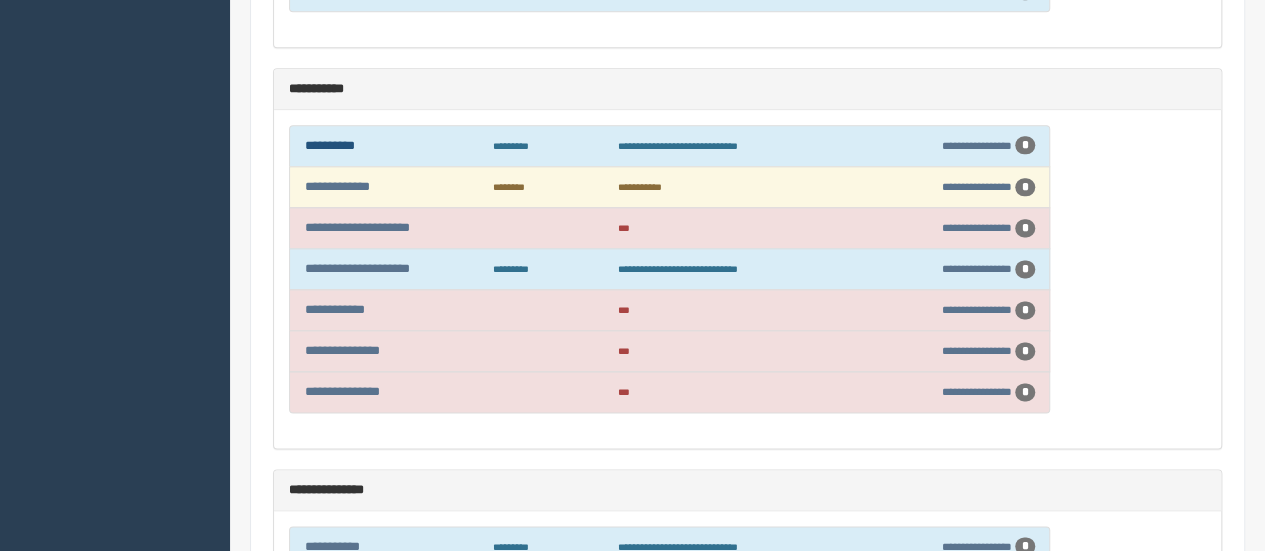 click on "**********" at bounding box center [330, 145] 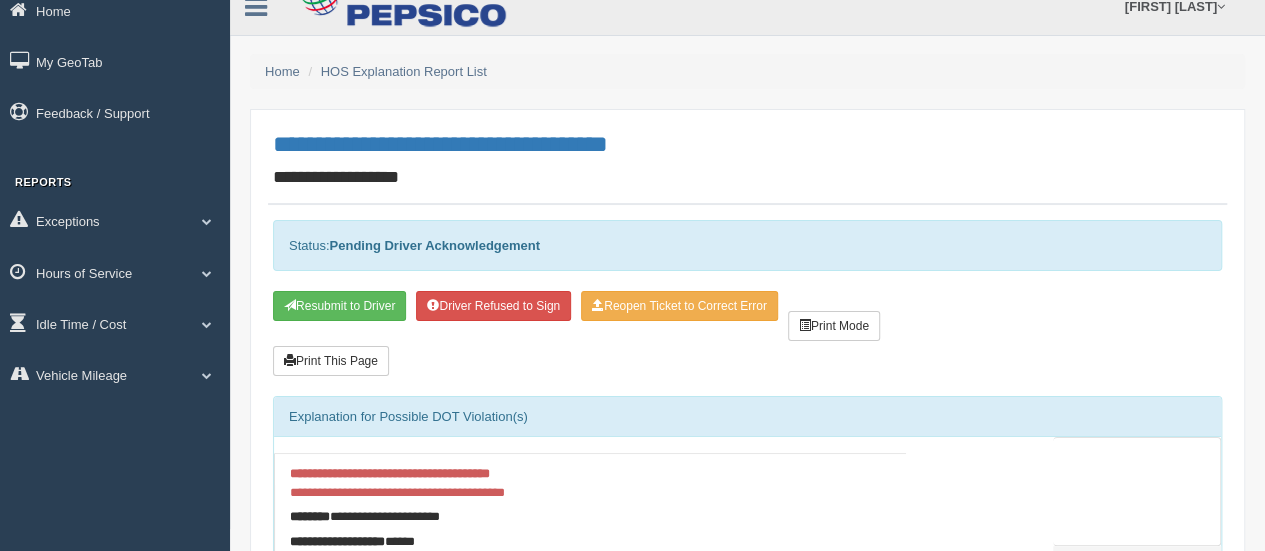 scroll, scrollTop: 0, scrollLeft: 0, axis: both 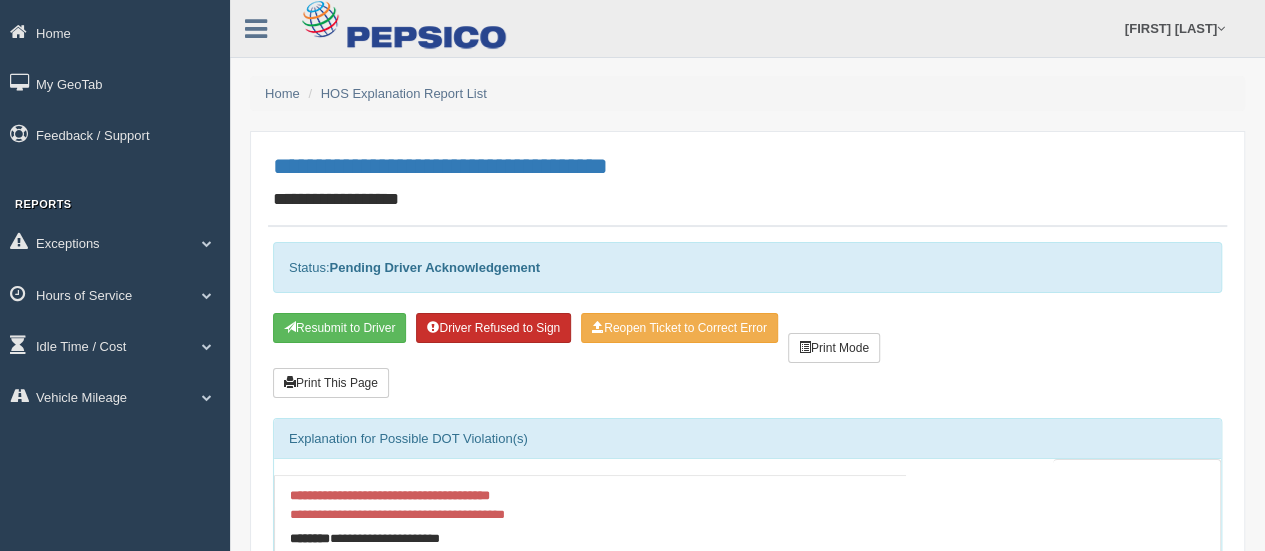 click on "Driver Refused to Sign" at bounding box center [493, 328] 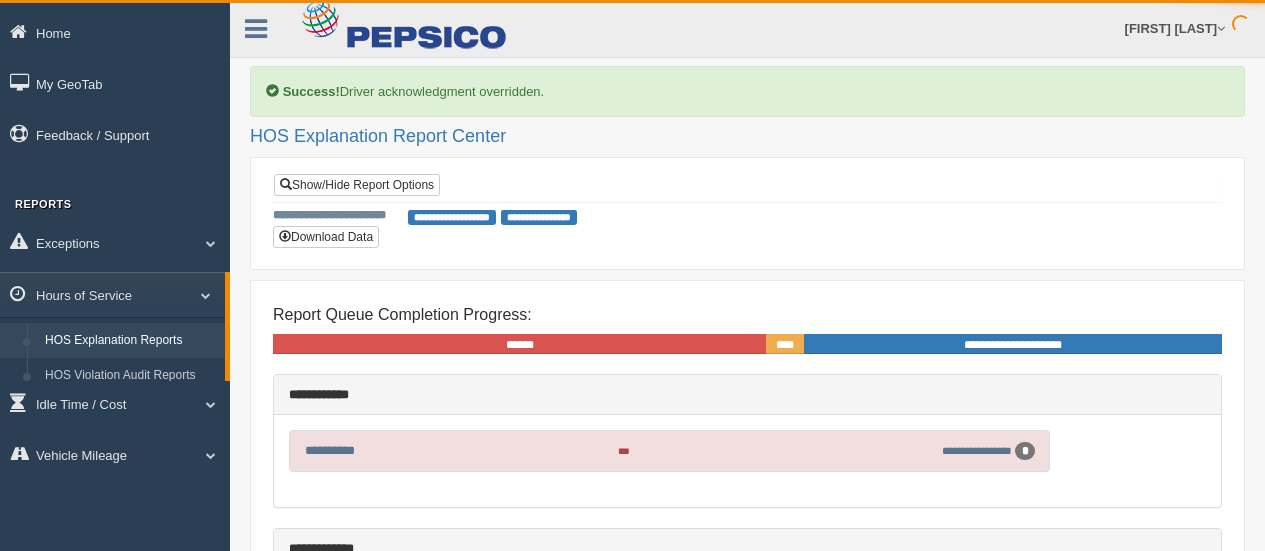 scroll, scrollTop: 0, scrollLeft: 0, axis: both 